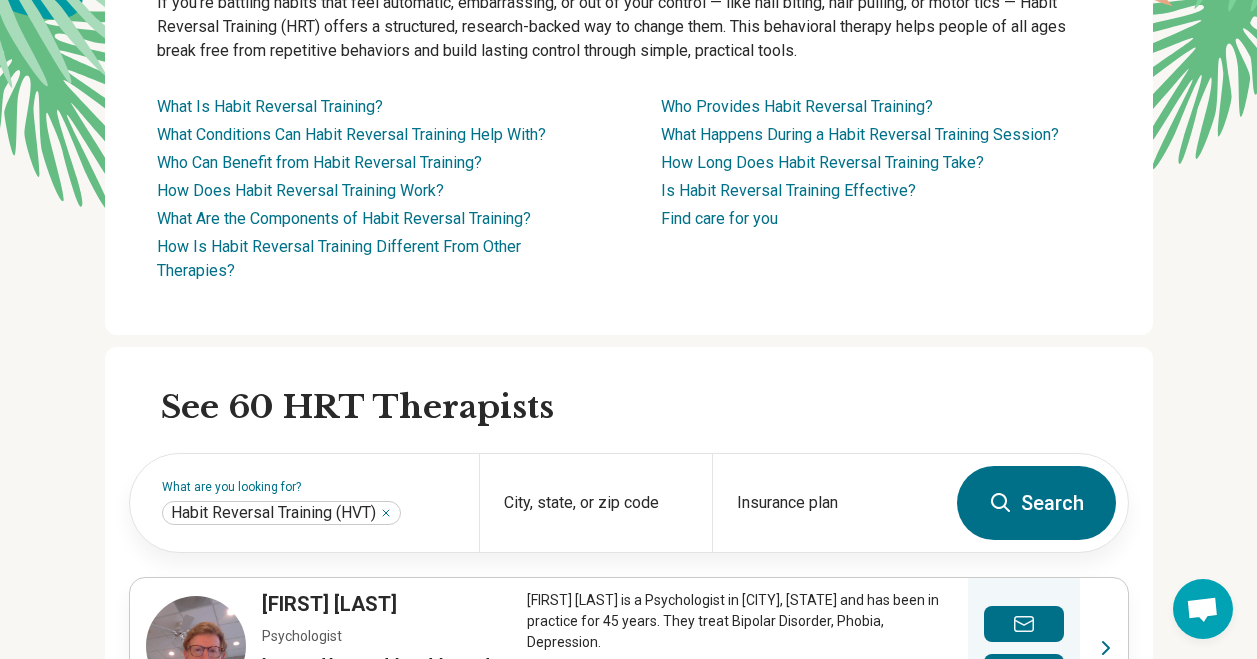 scroll, scrollTop: 400, scrollLeft: 0, axis: vertical 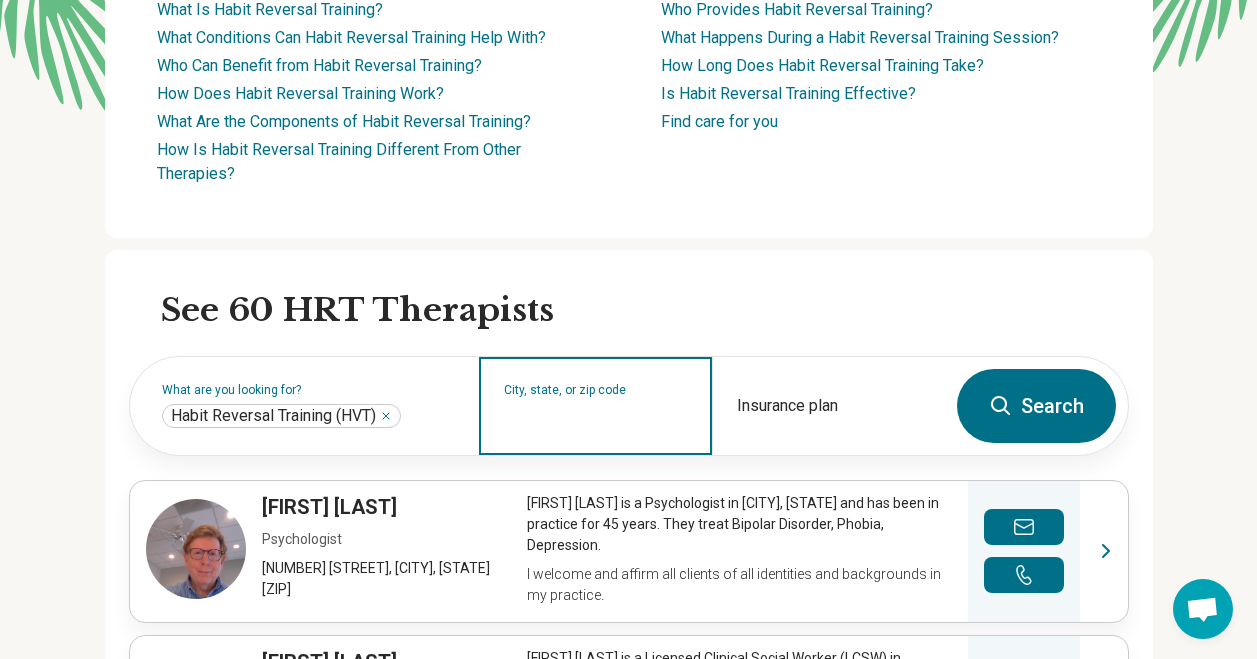 click on "City, state, or zip code" at bounding box center (596, 419) 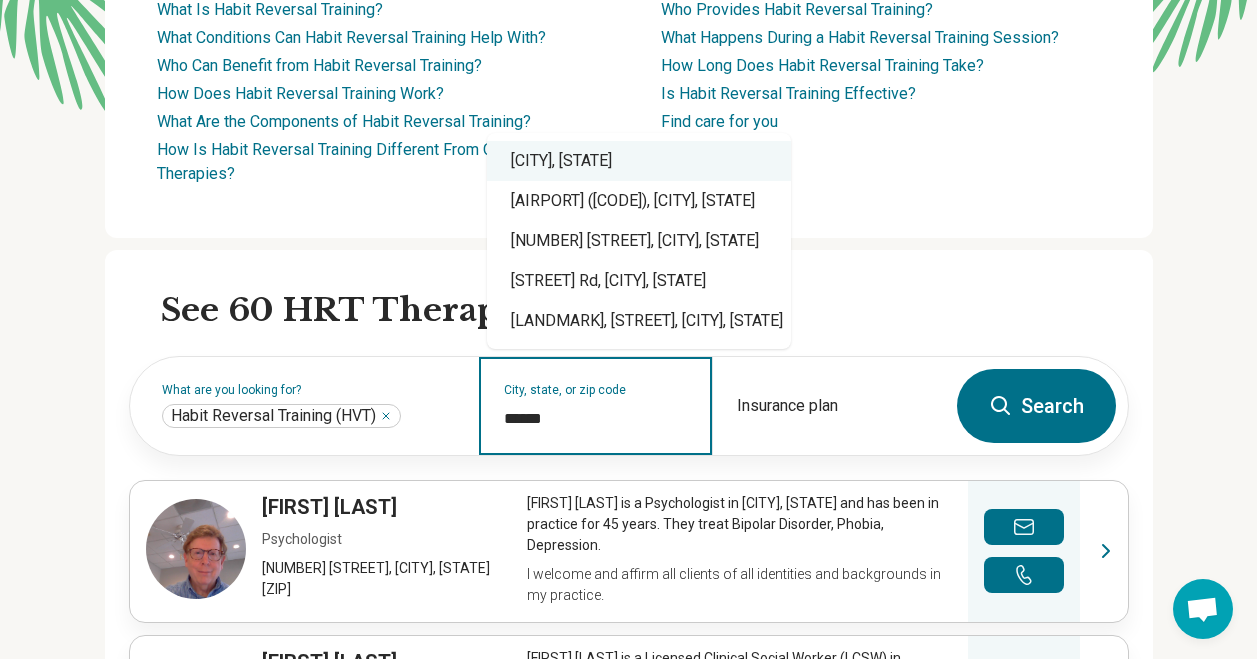 click on "[CITY], [STATE]" at bounding box center [639, 161] 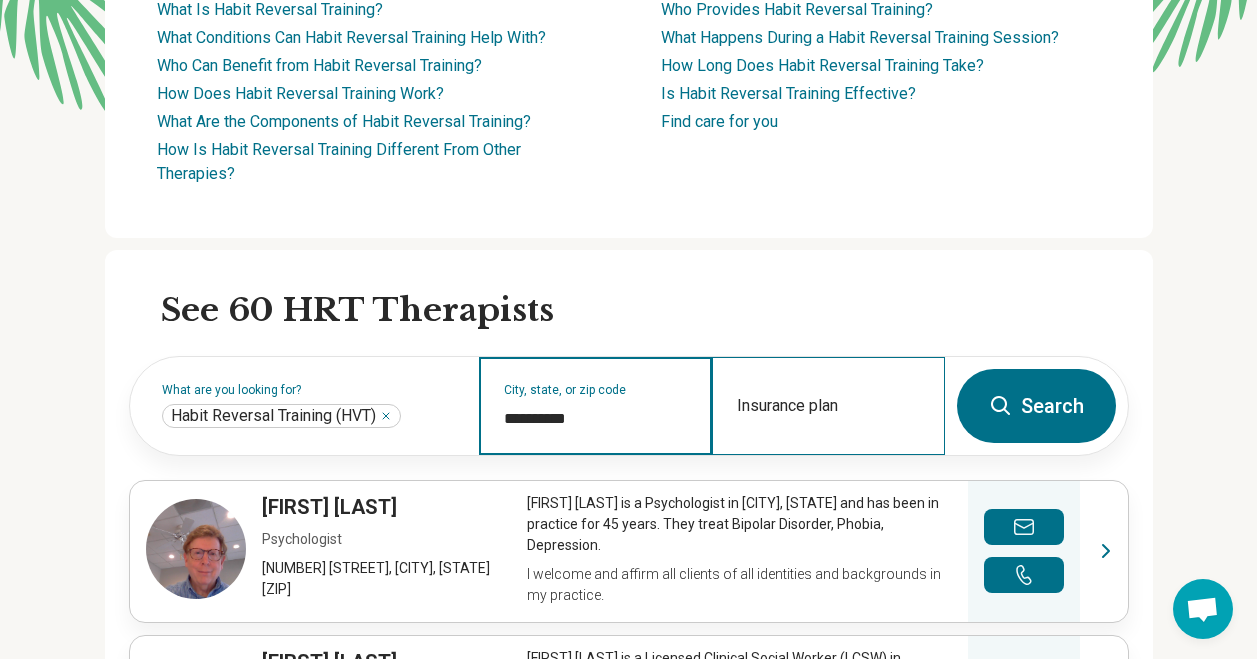 type on "**********" 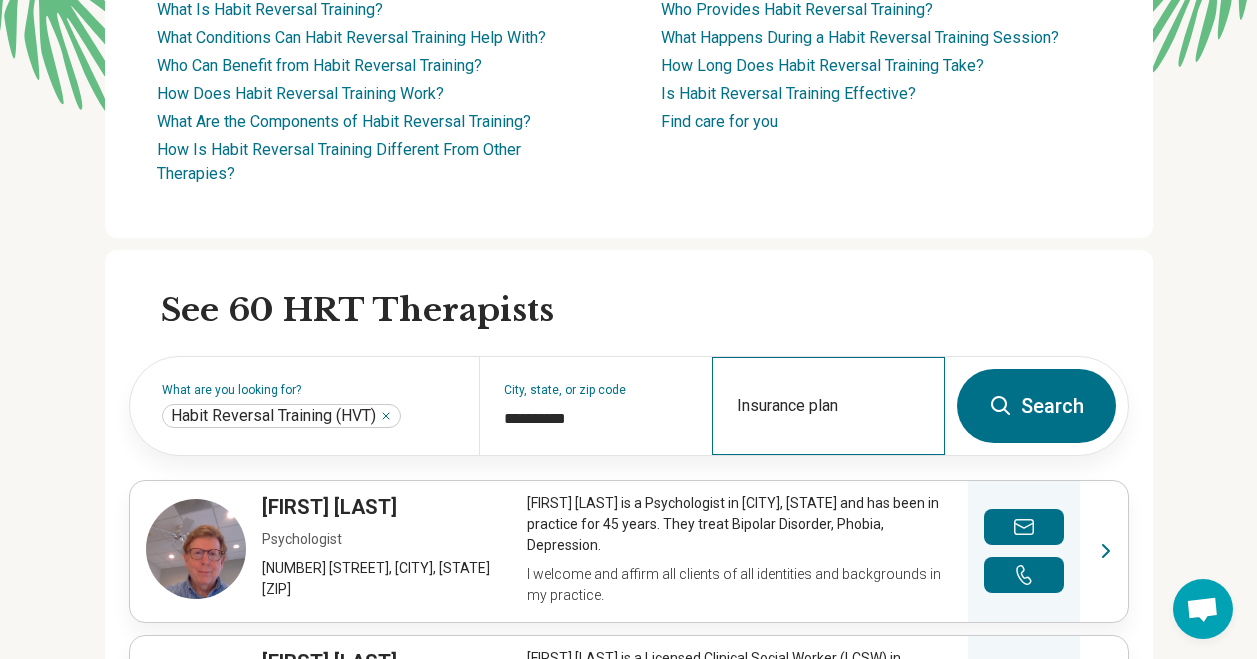 click on "Insurance plan" at bounding box center [828, 406] 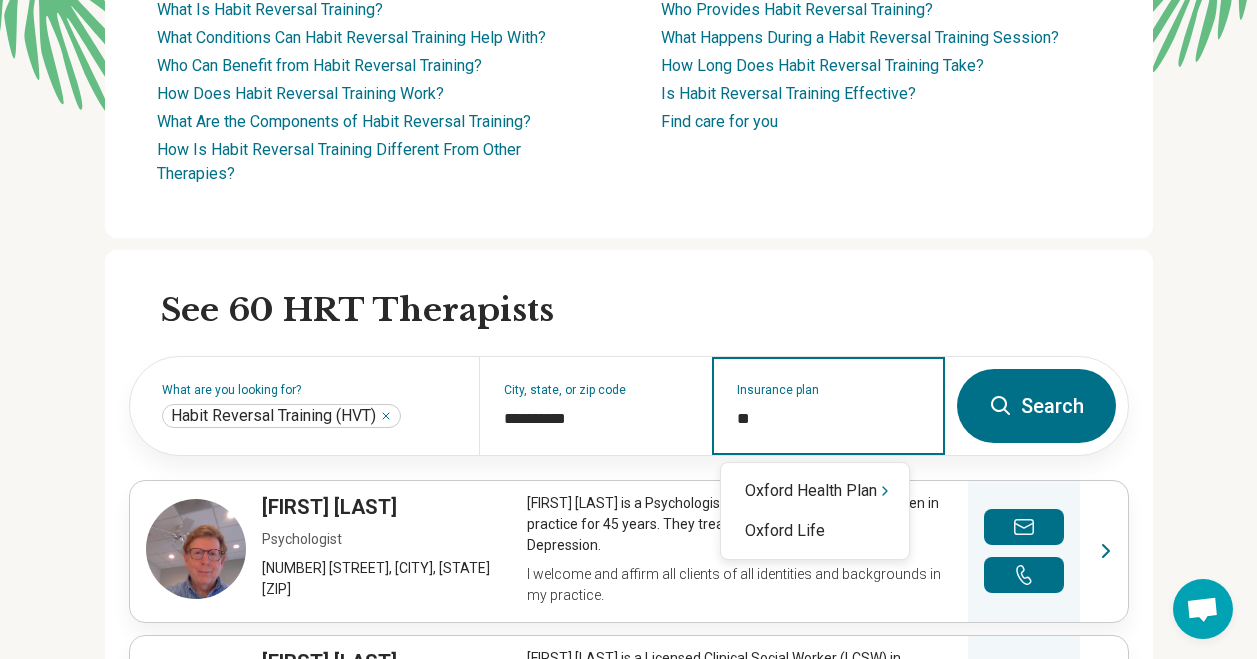 type on "*" 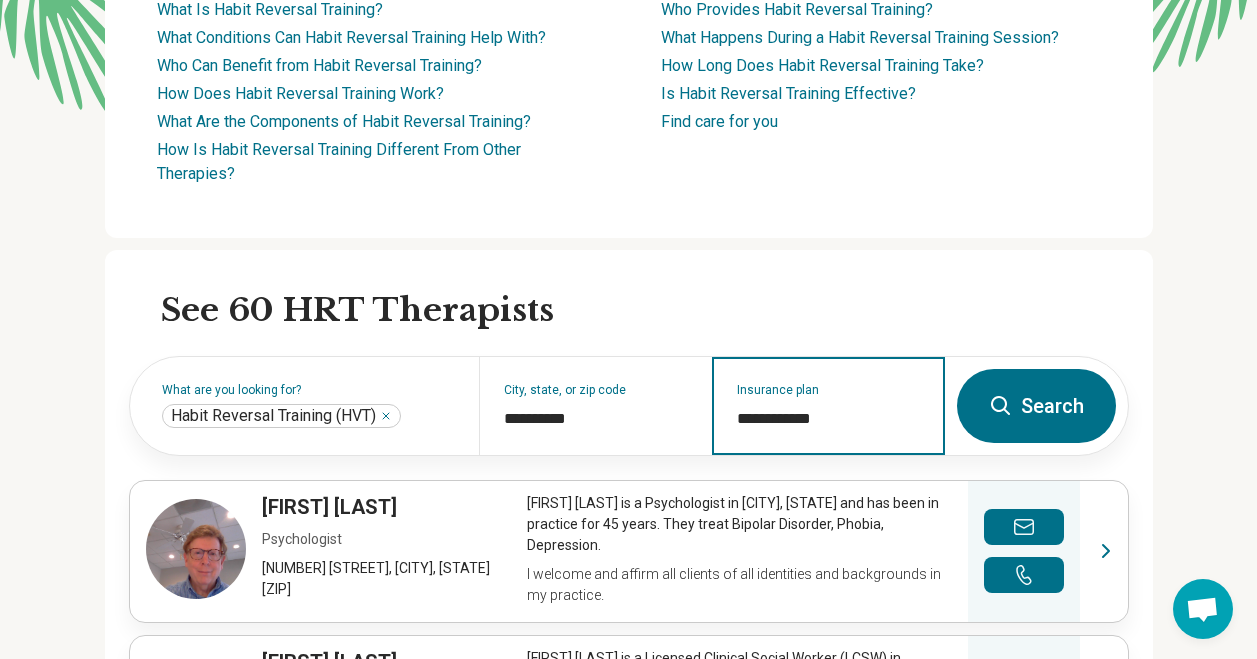 type on "**********" 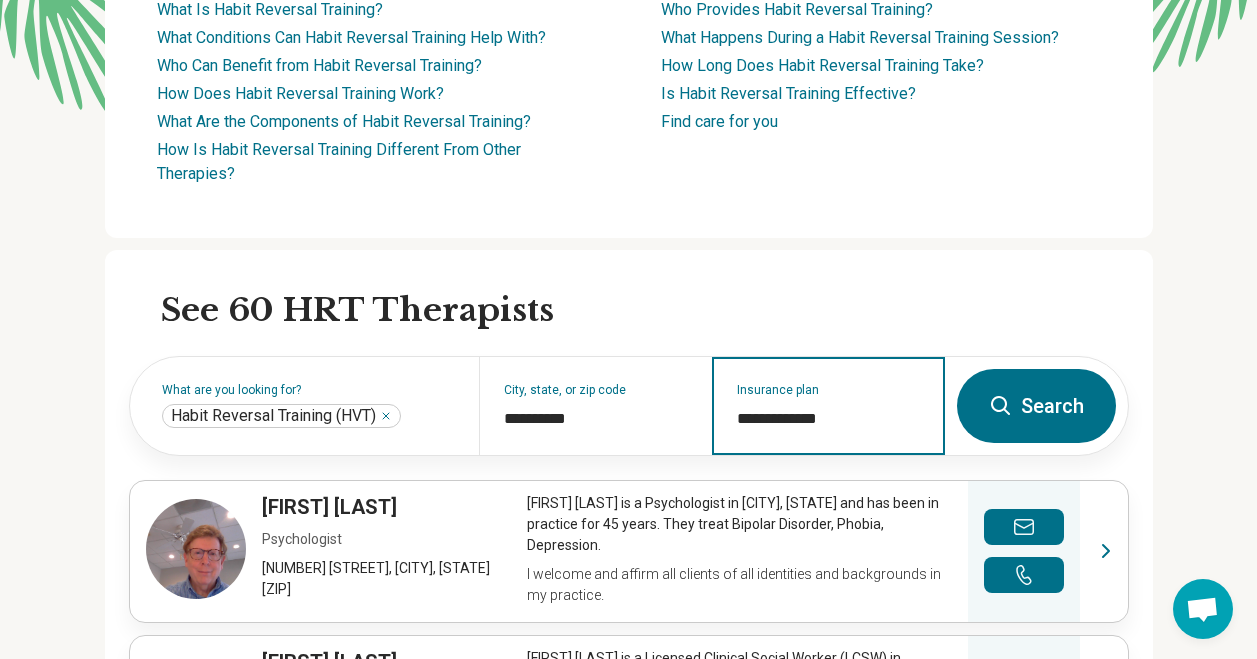 click on "Search" at bounding box center [1036, 406] 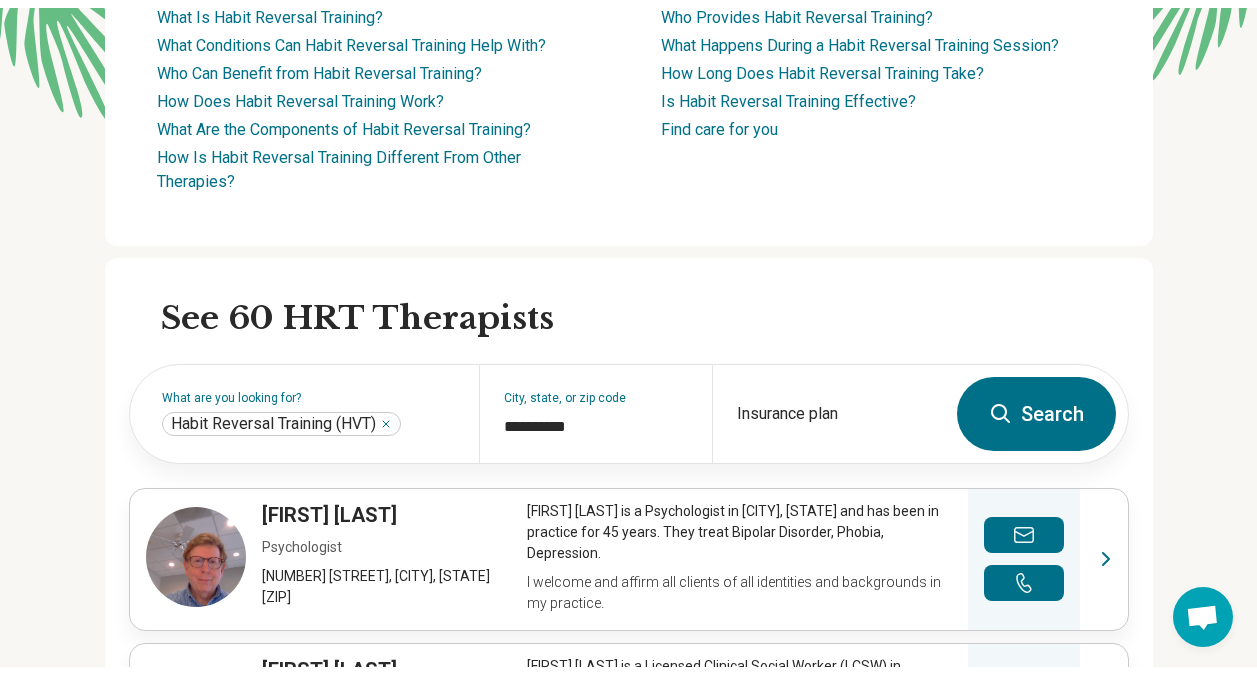 scroll, scrollTop: 0, scrollLeft: 0, axis: both 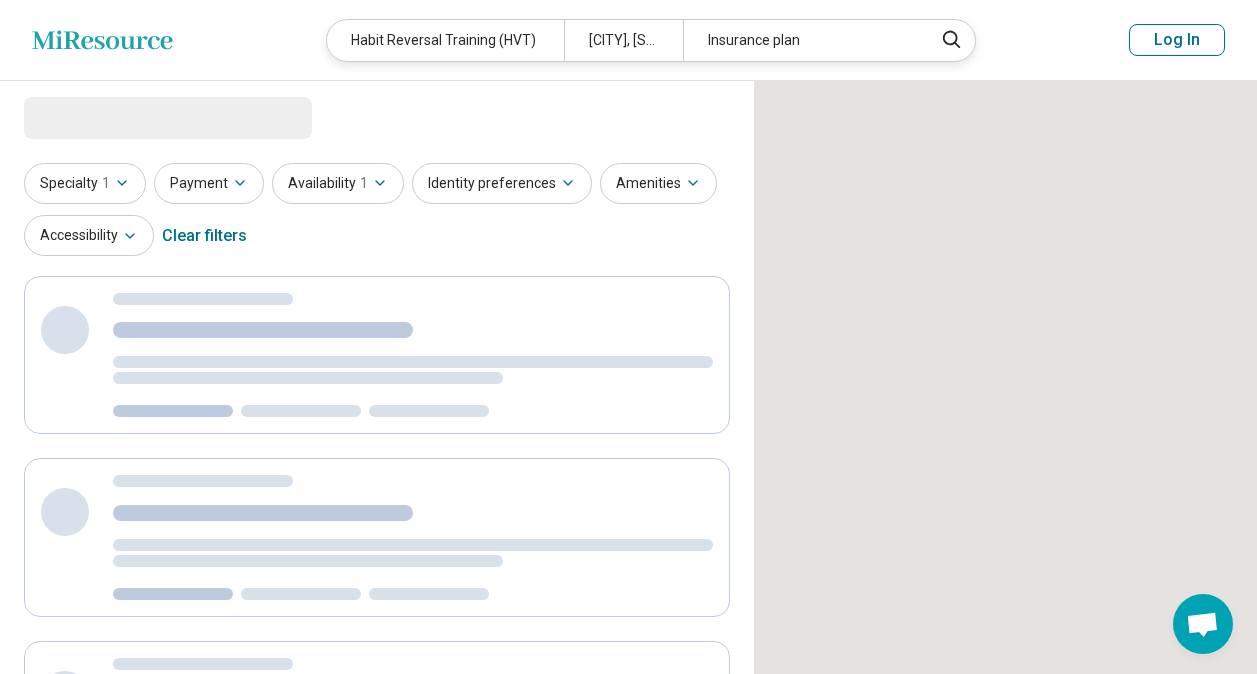 select on "***" 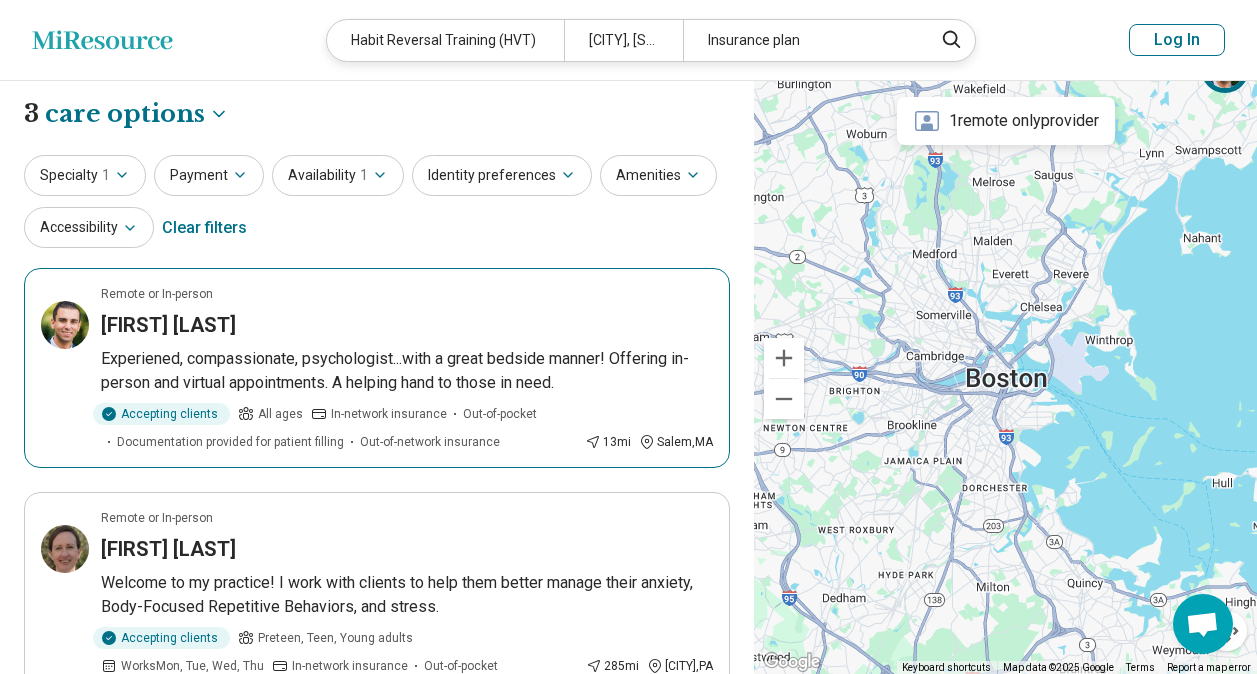 click on "Experiened, compassionate, psychologist...with a great bedside manner! Offering in-person and virtual appointments. A helping hand to those in need." at bounding box center [407, 371] 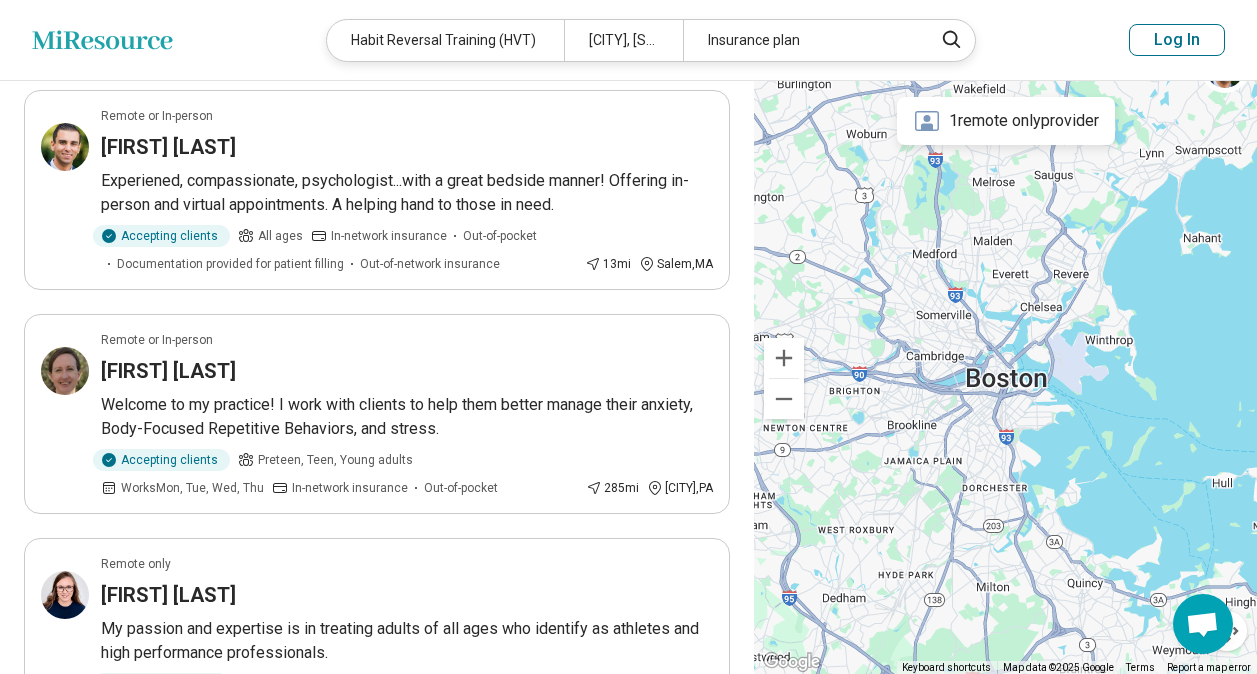 scroll, scrollTop: 300, scrollLeft: 0, axis: vertical 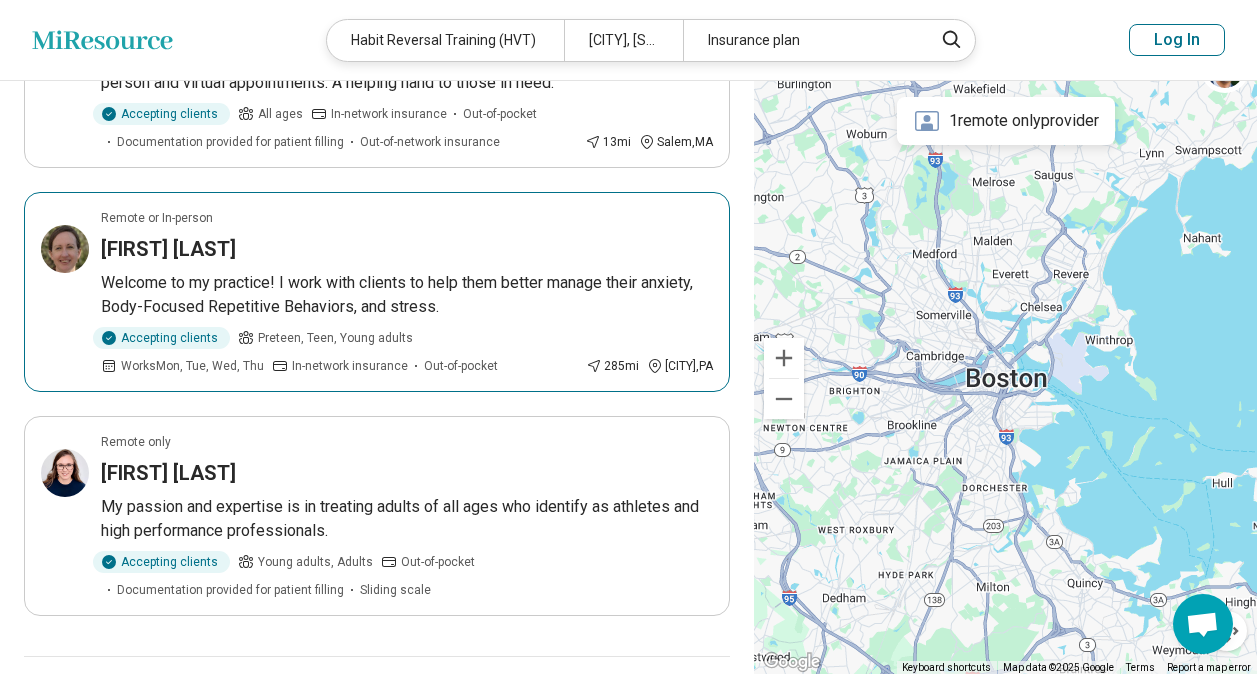 click on "Accepting clients Preteen, Teen, Young adults Works Mon, Tue, Wed, Thu In-network insurance Out-of-pocket" at bounding box center [339, 351] 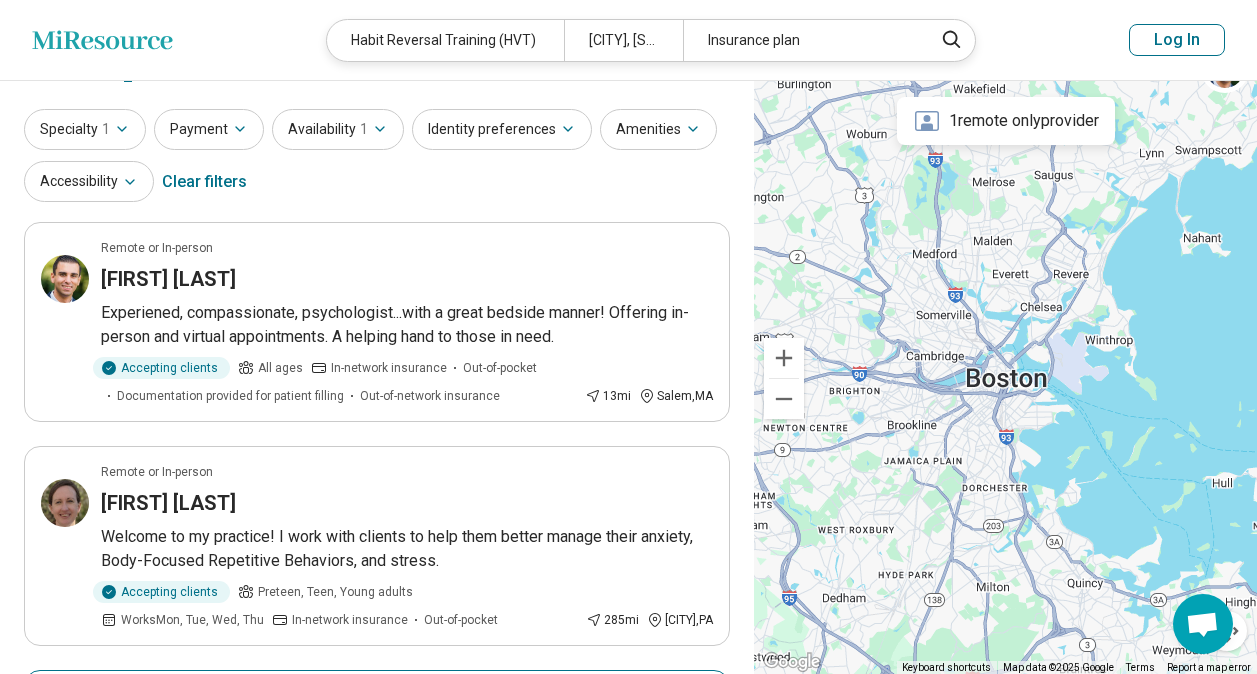 scroll, scrollTop: 0, scrollLeft: 0, axis: both 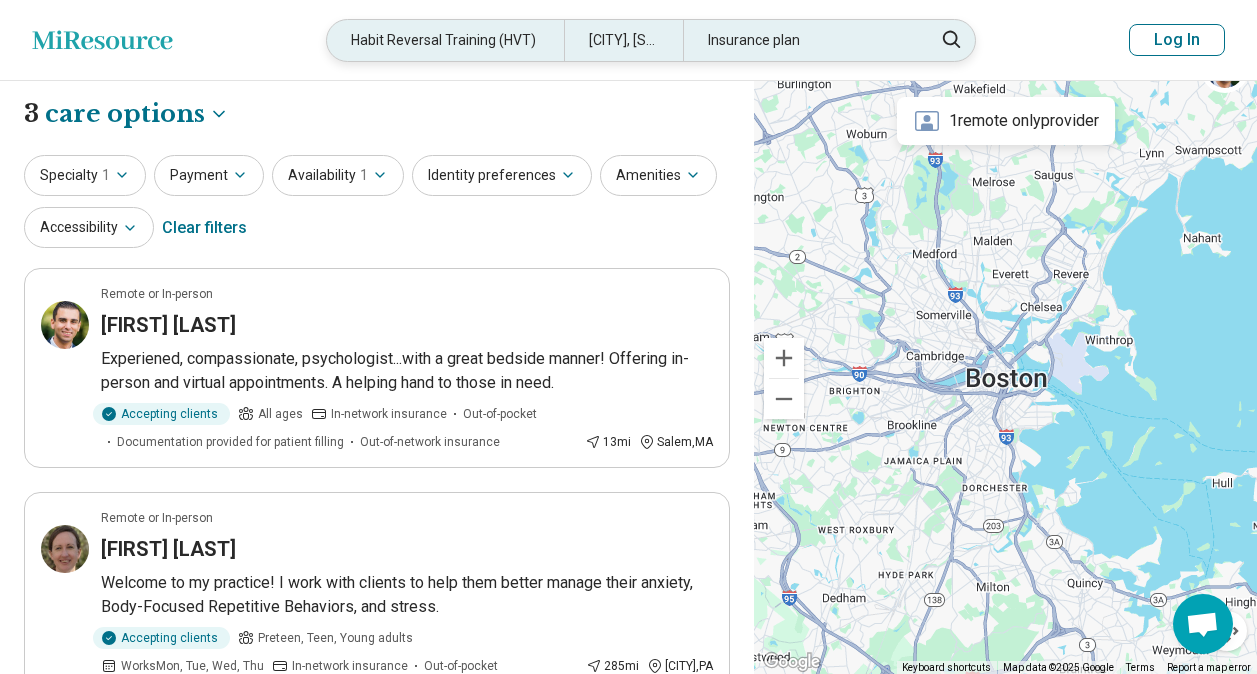 click on "Insurance plan" at bounding box center [801, 40] 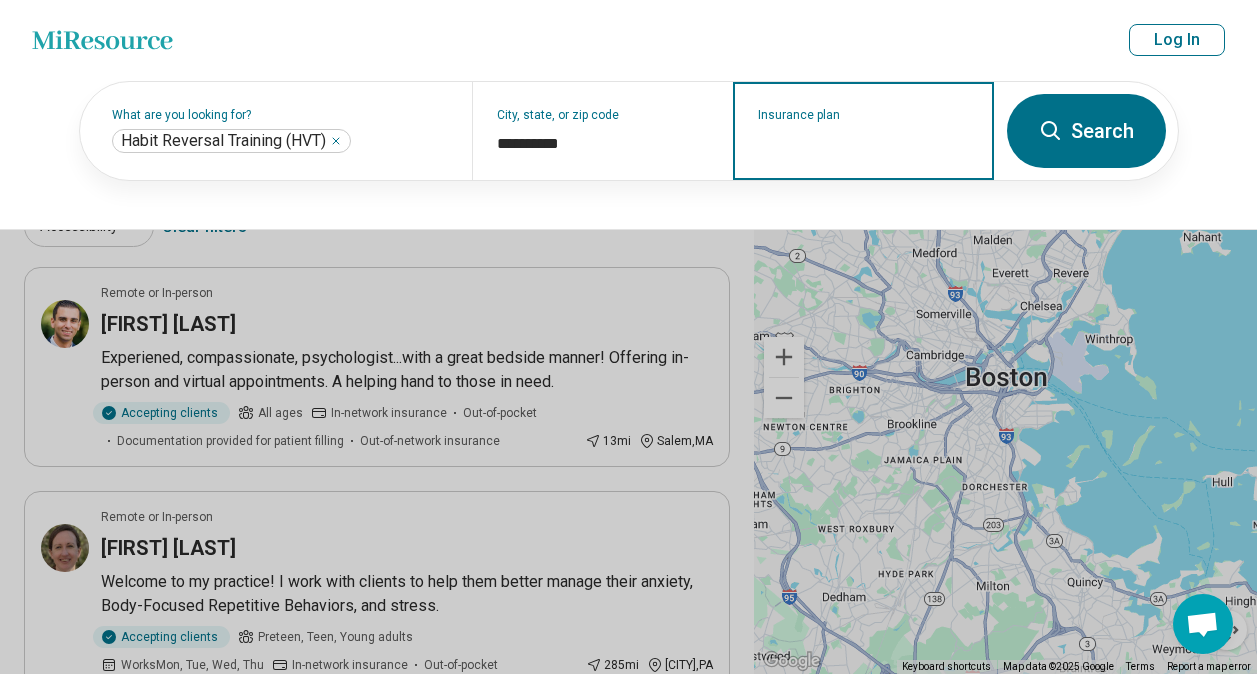 click on "Insurance plan" at bounding box center (864, 144) 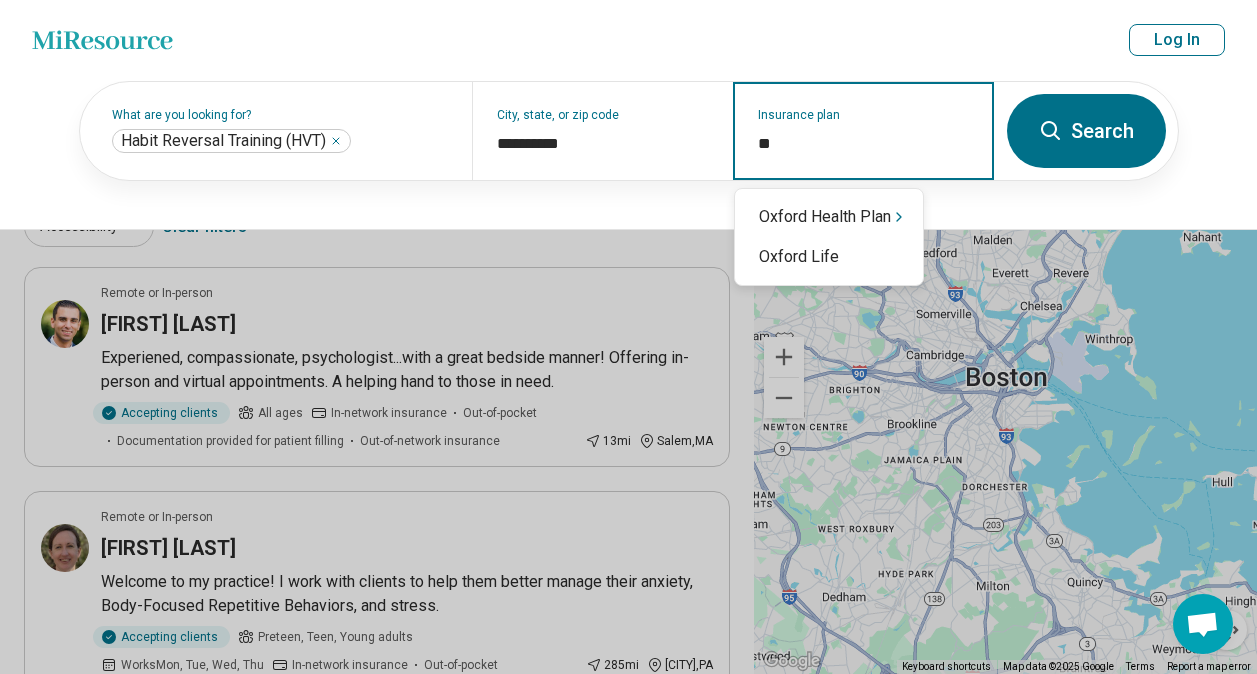 type on "***" 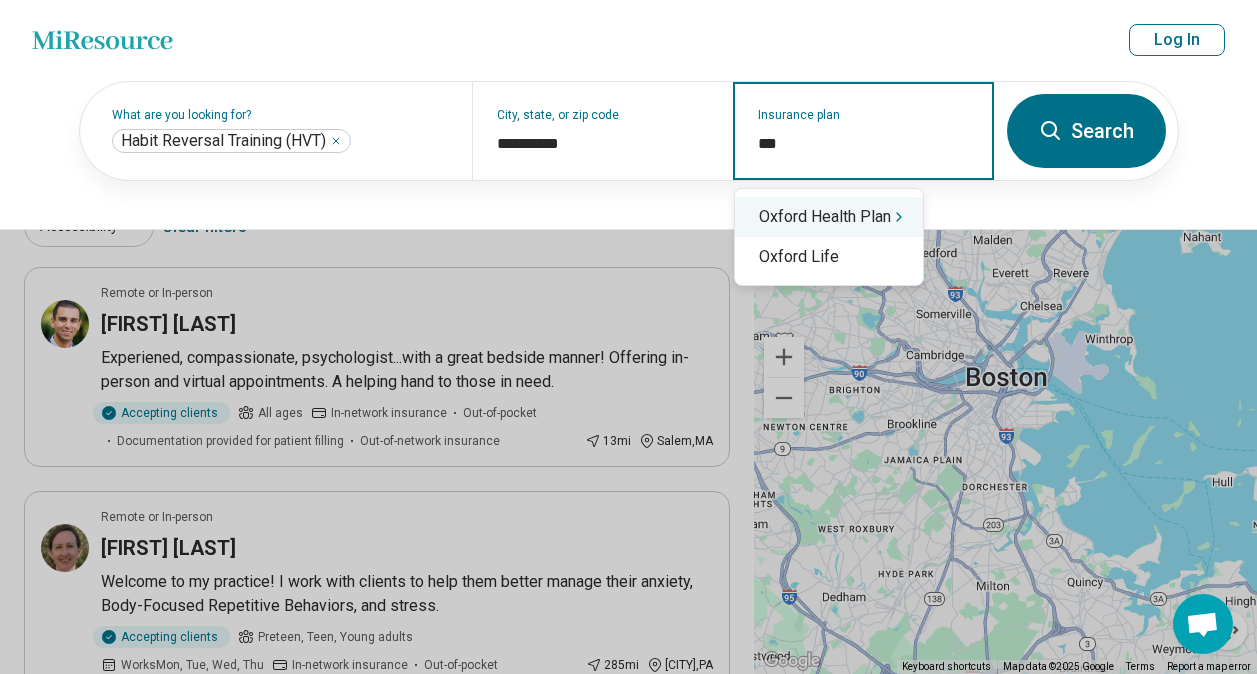 click on "Oxford Health Plan" at bounding box center (829, 217) 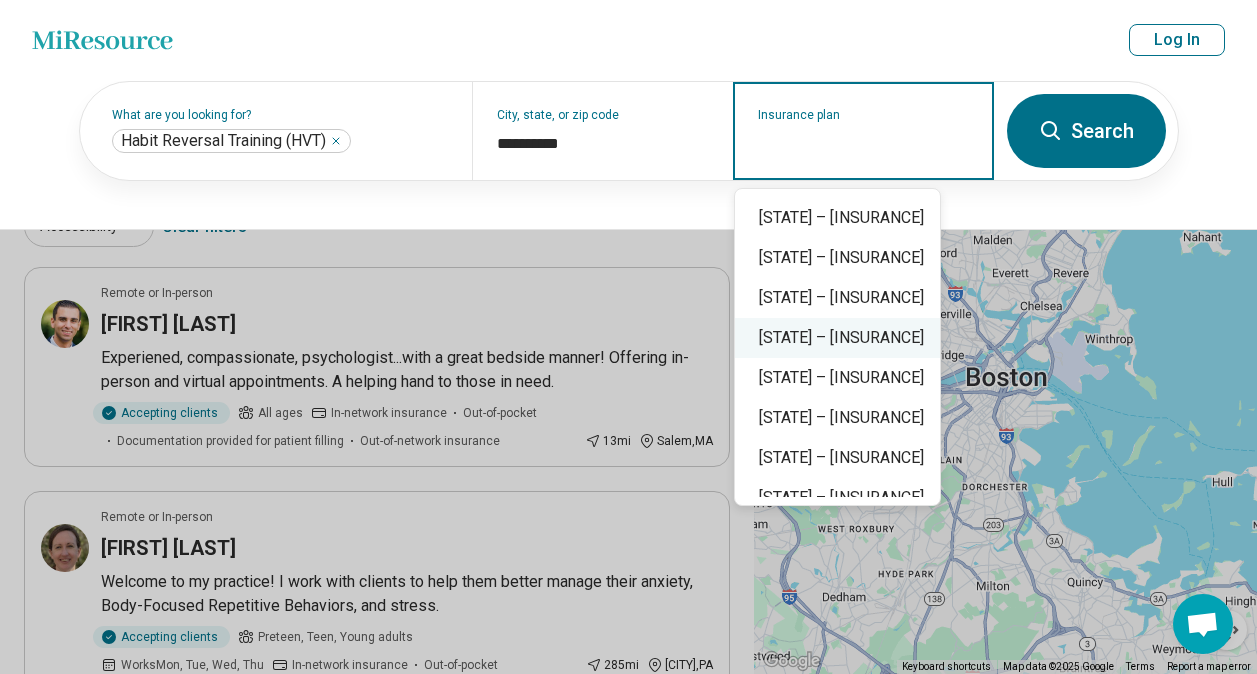 scroll, scrollTop: 60, scrollLeft: 0, axis: vertical 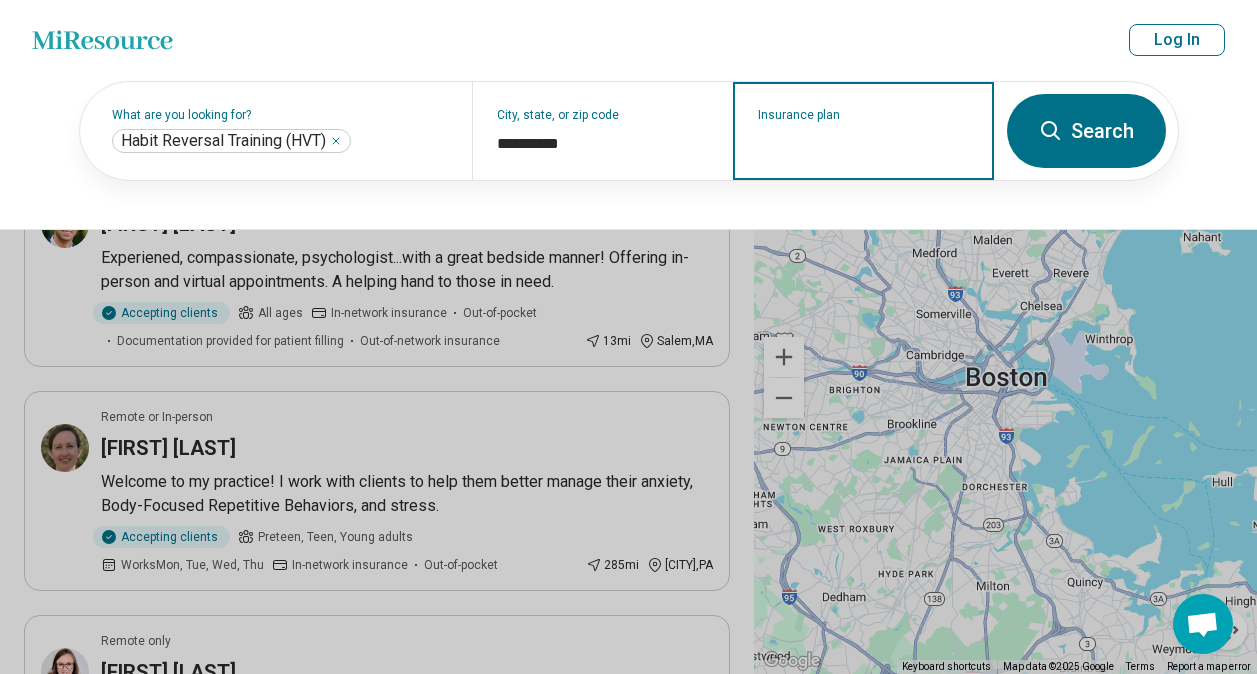 click on "Insurance plan" at bounding box center [864, 144] 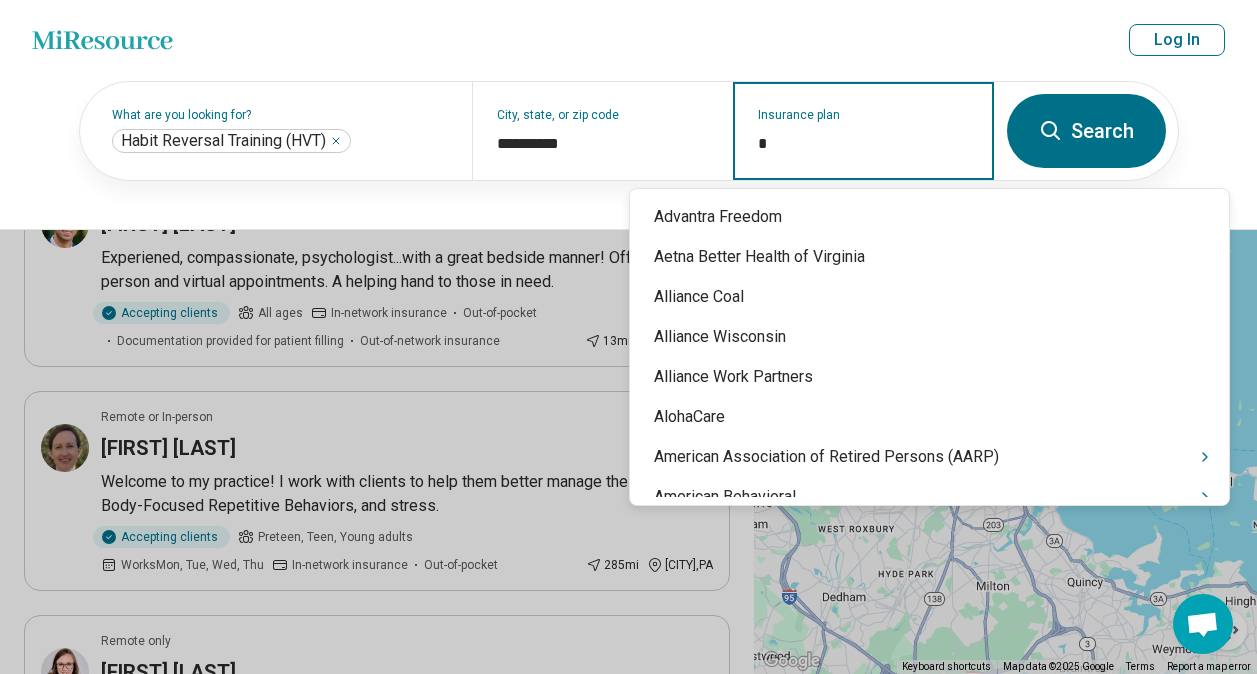 type on "**" 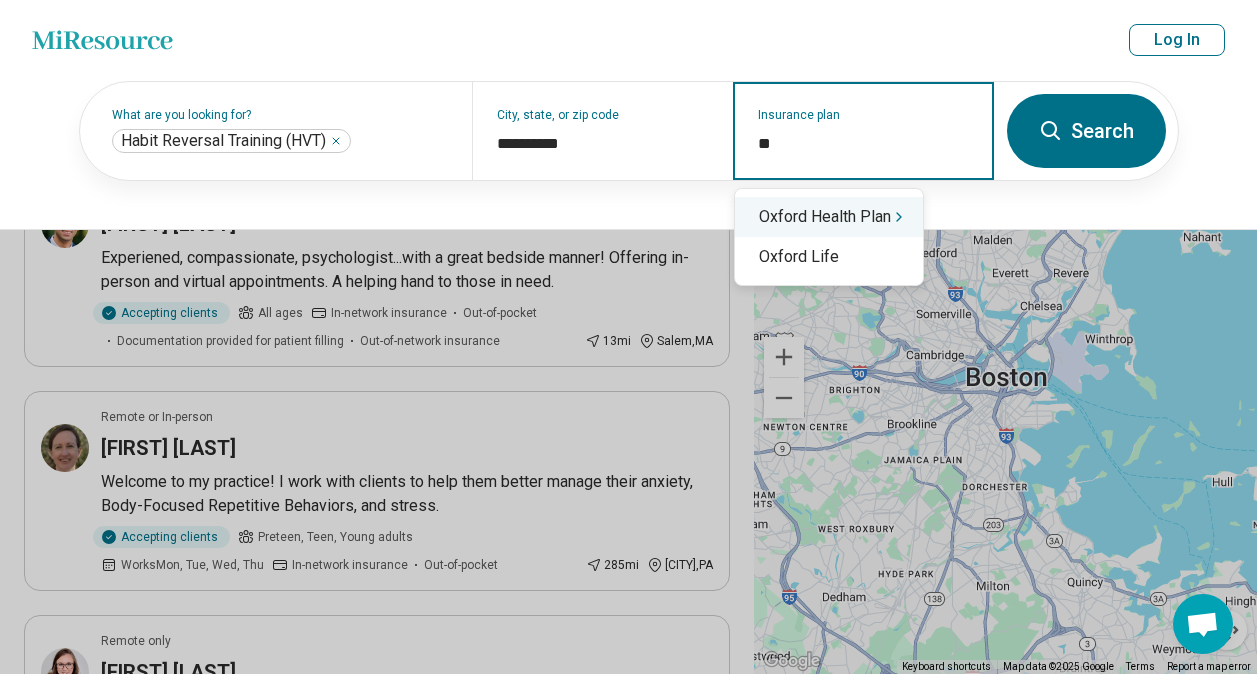 click on "Oxford Health Plan" at bounding box center [829, 217] 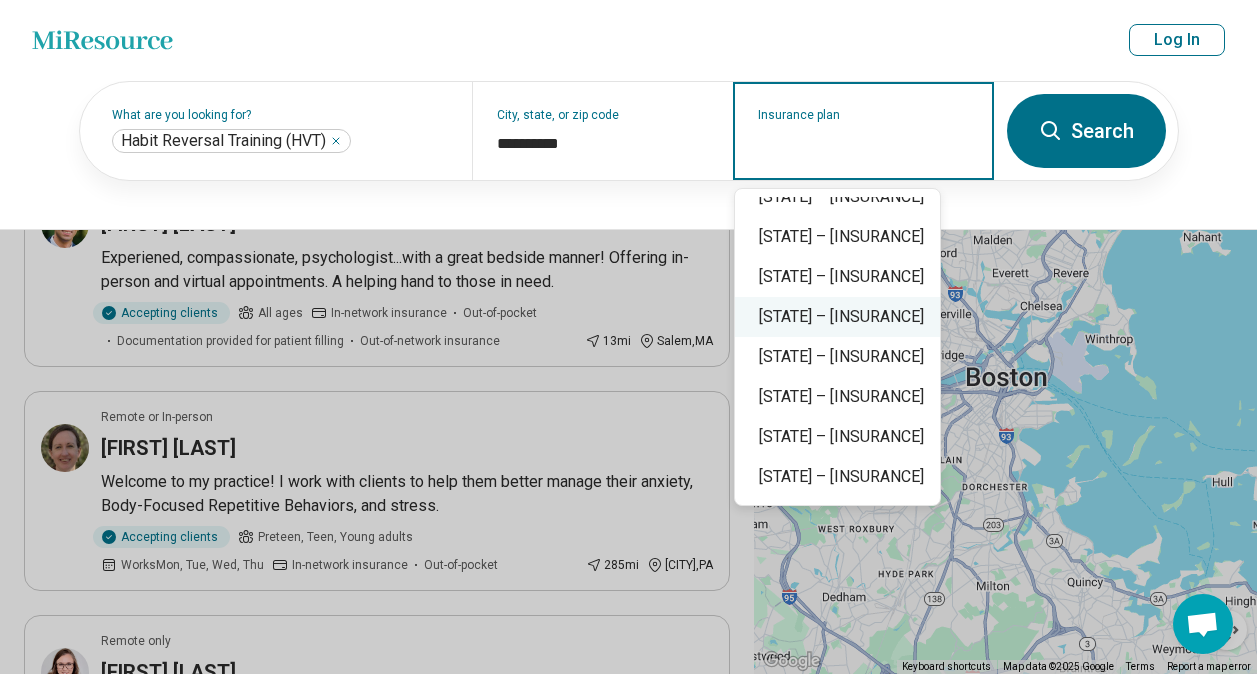 scroll, scrollTop: 0, scrollLeft: 0, axis: both 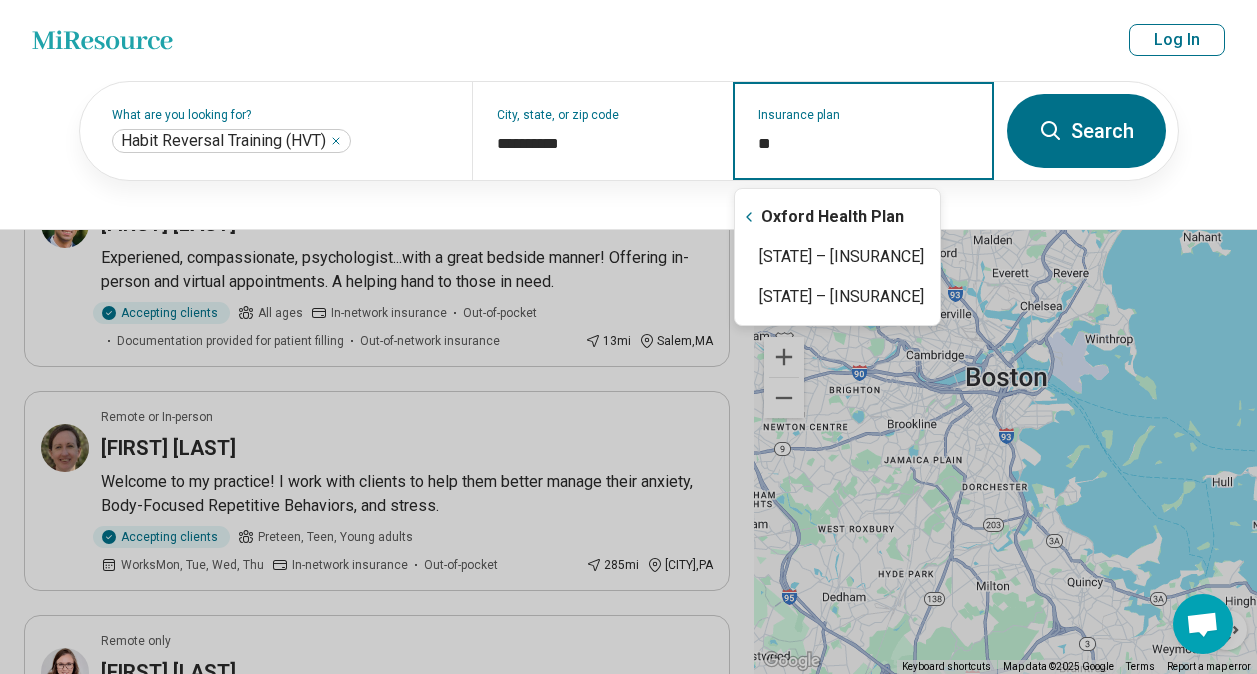 type on "*" 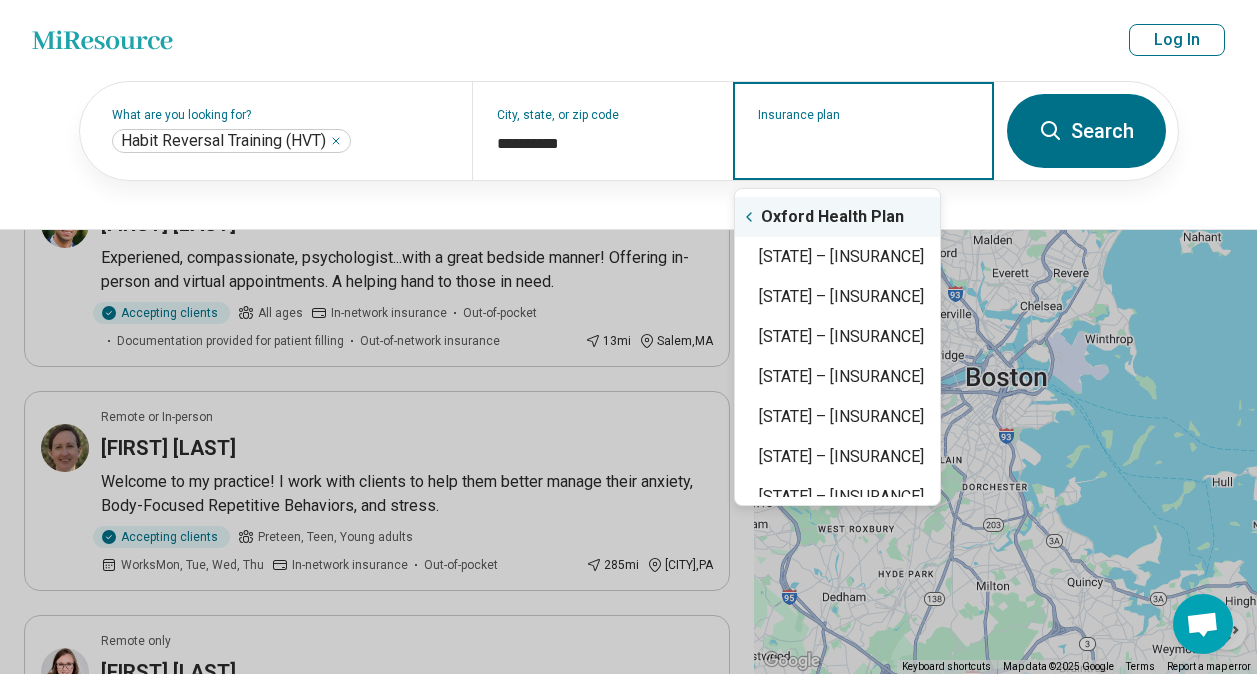 click on "Oxford Health Plan" at bounding box center [837, 217] 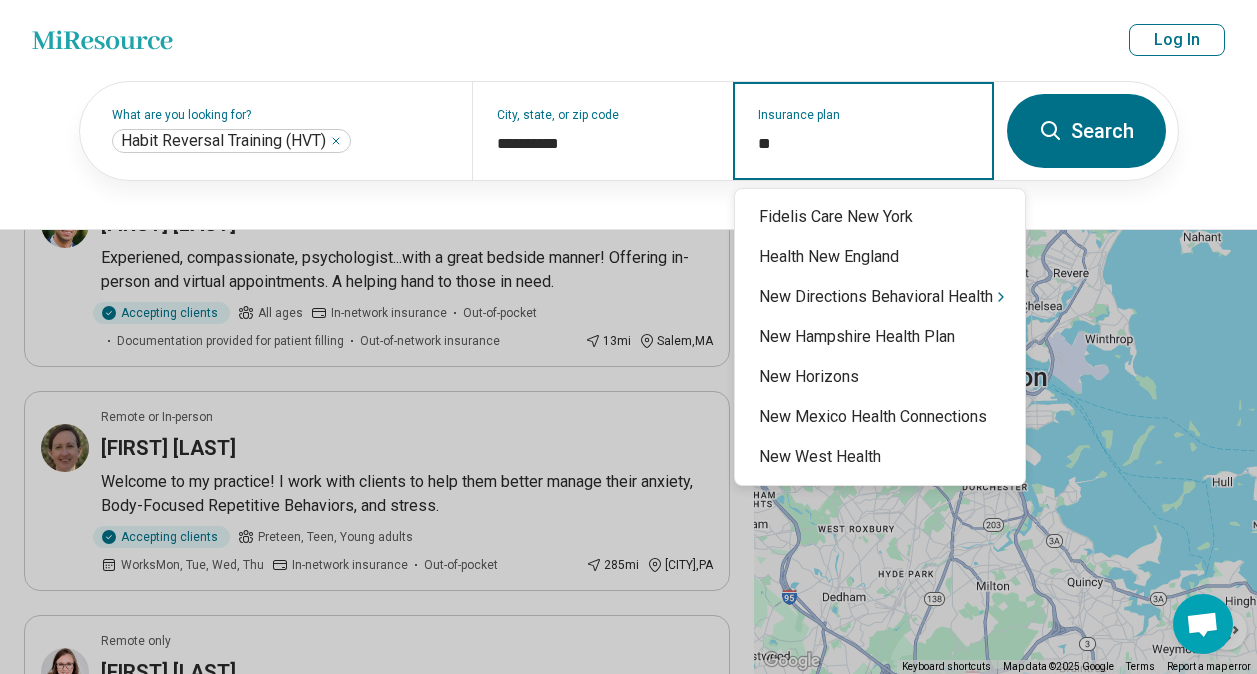 type on "*" 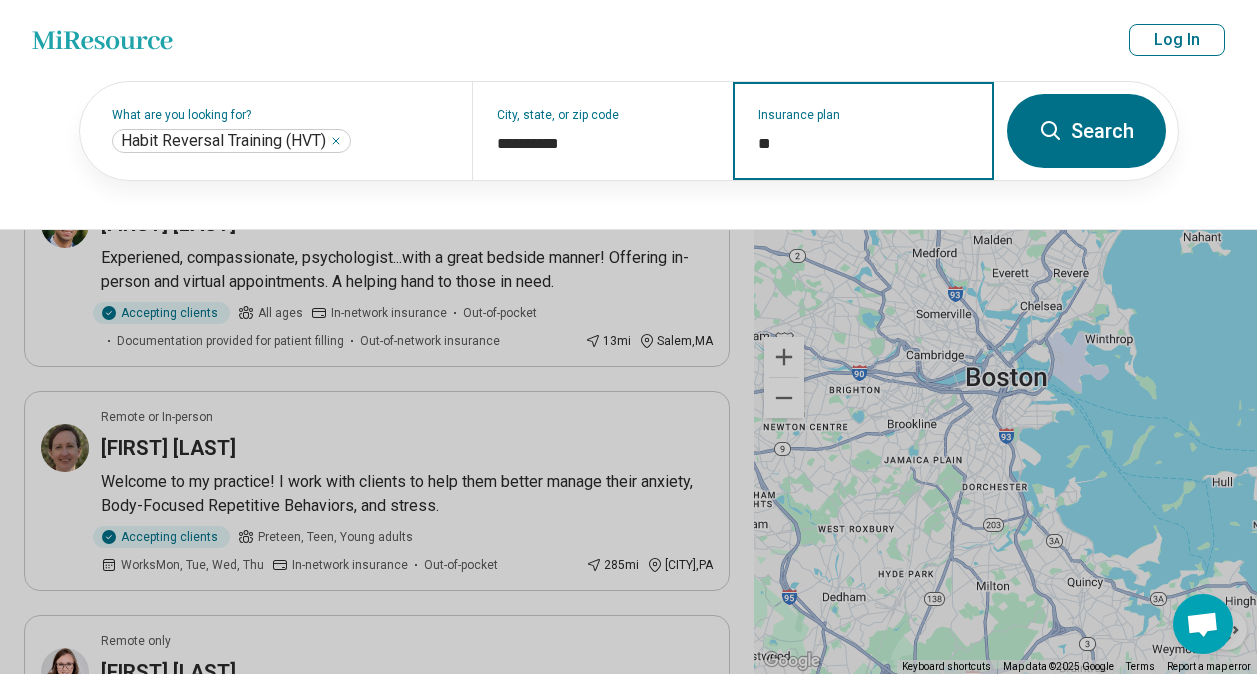 type on "*" 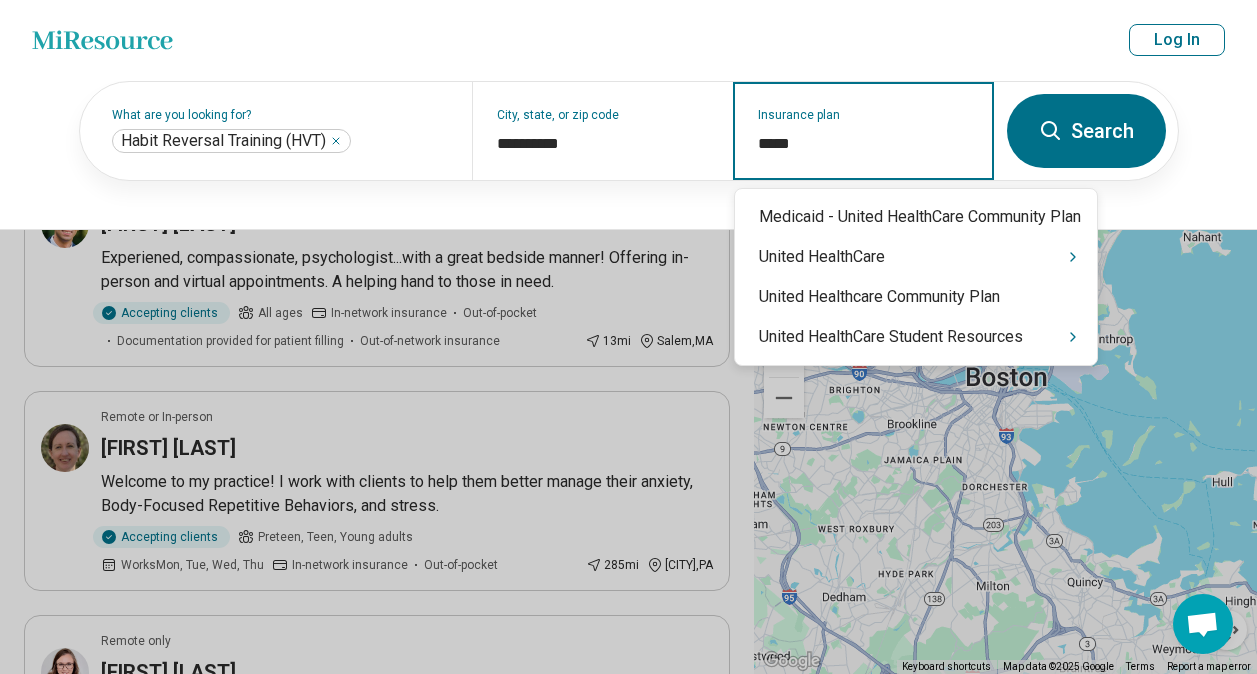 type on "******" 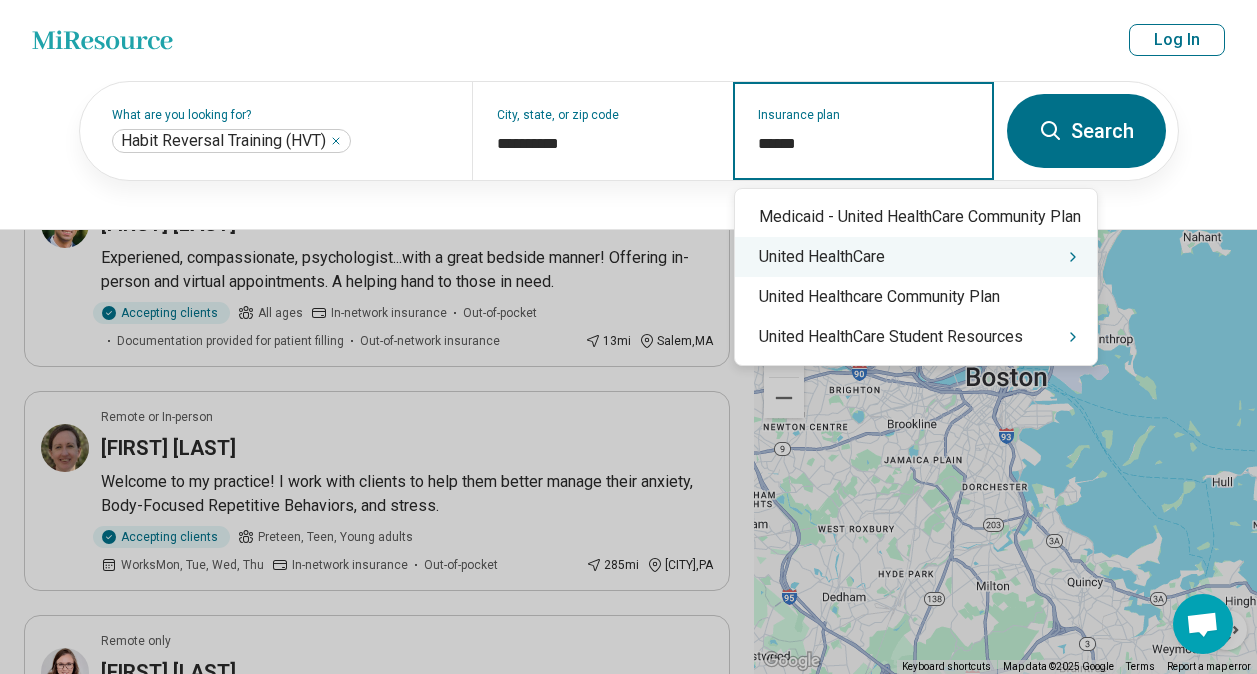 click on "United HealthCare" at bounding box center (916, 257) 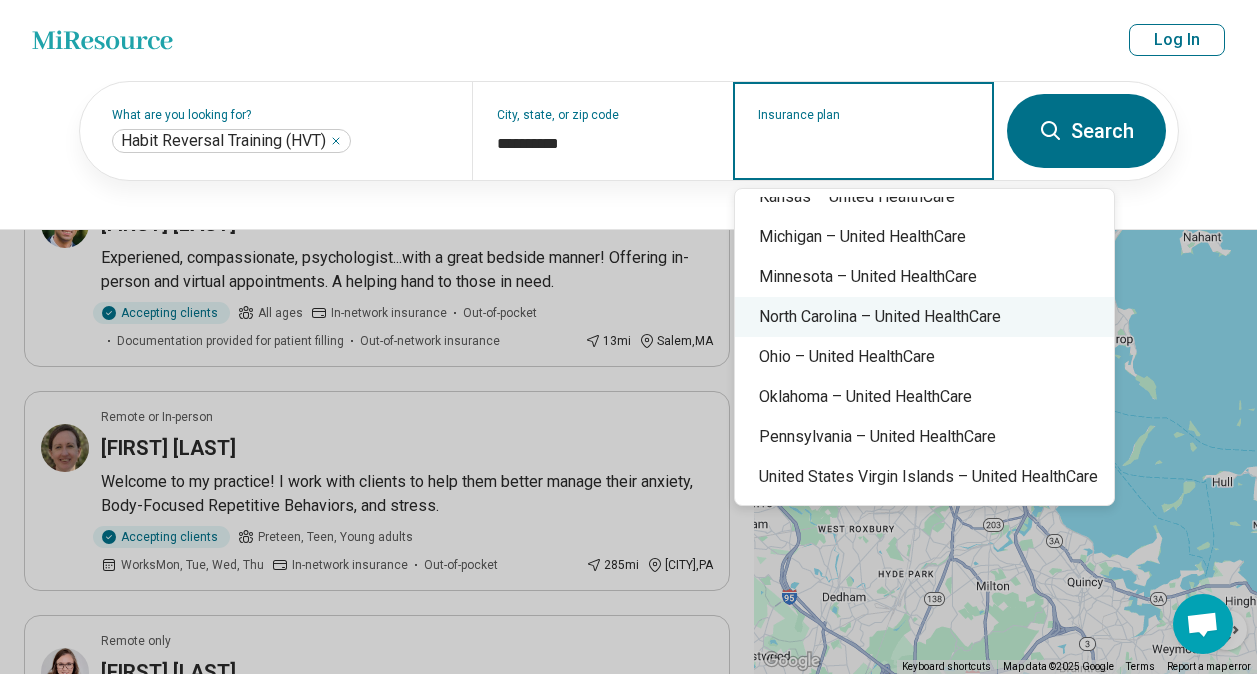 scroll, scrollTop: 0, scrollLeft: 0, axis: both 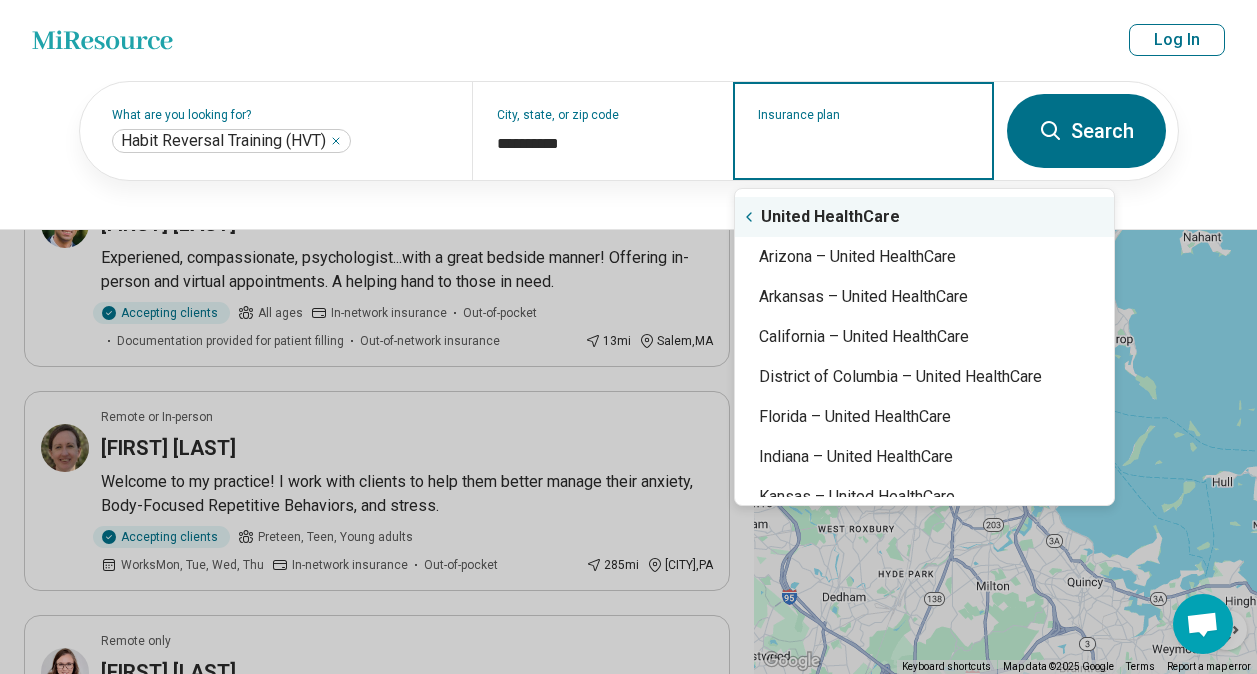 click on "United HealthCare" at bounding box center (924, 217) 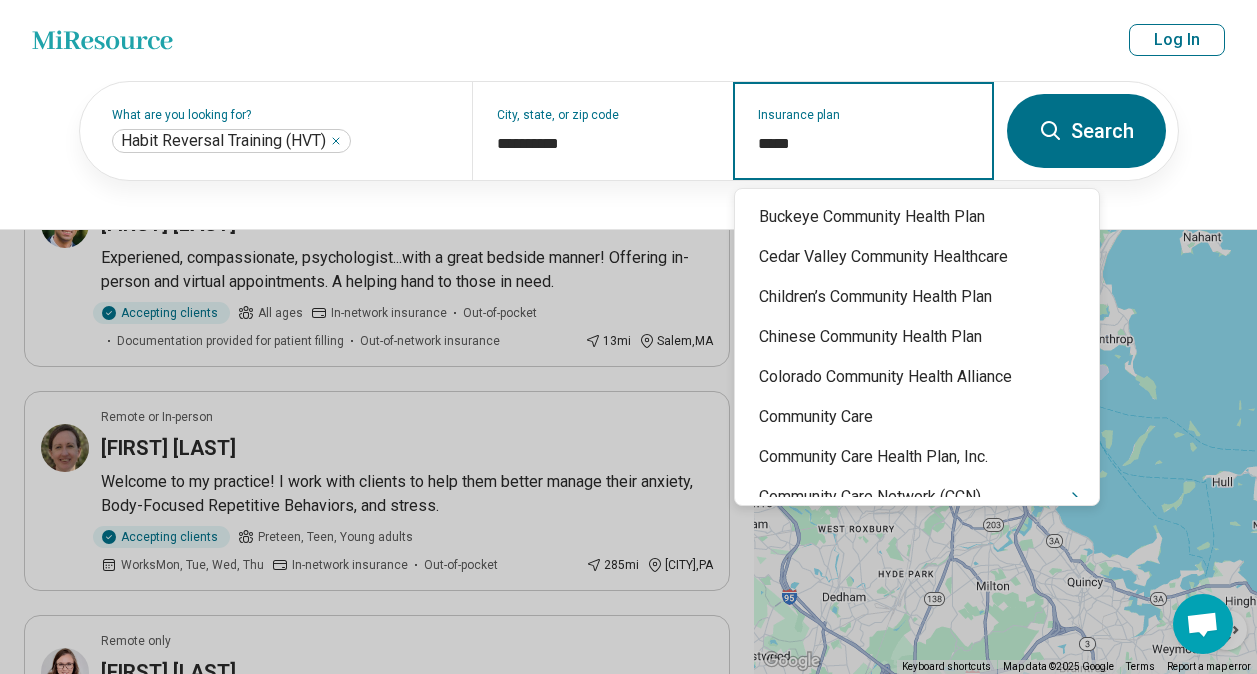 type on "******" 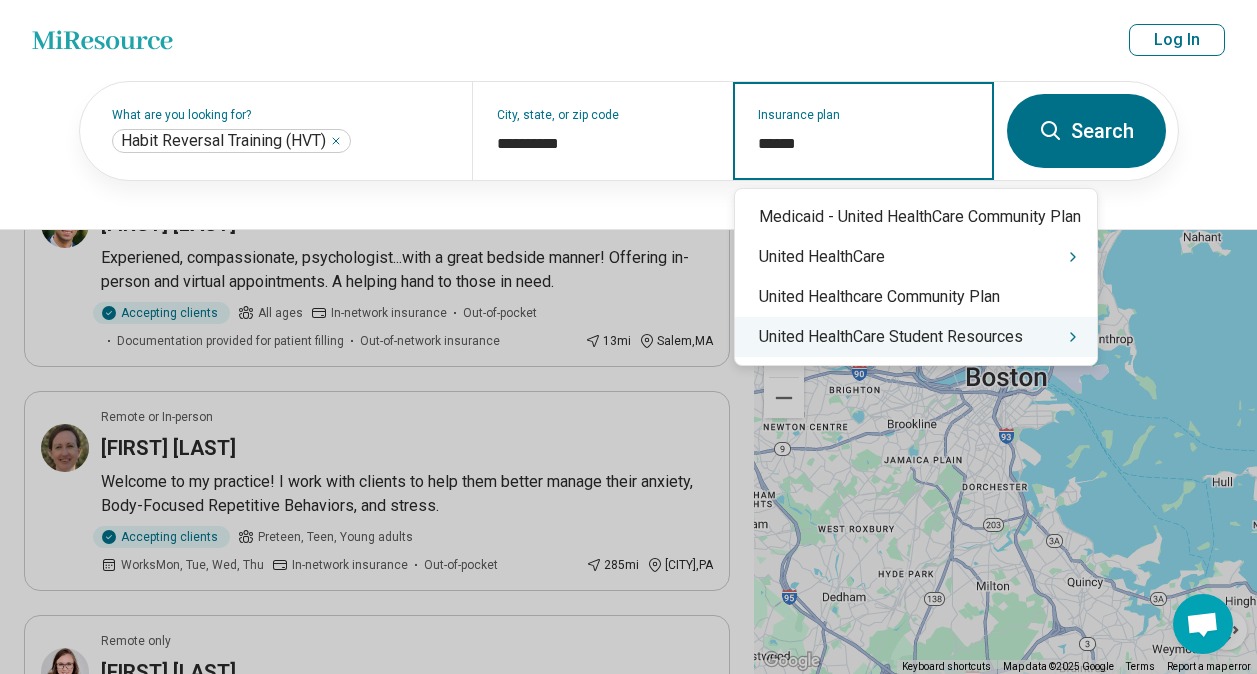 click on "United HealthCare Student Resources" at bounding box center (916, 337) 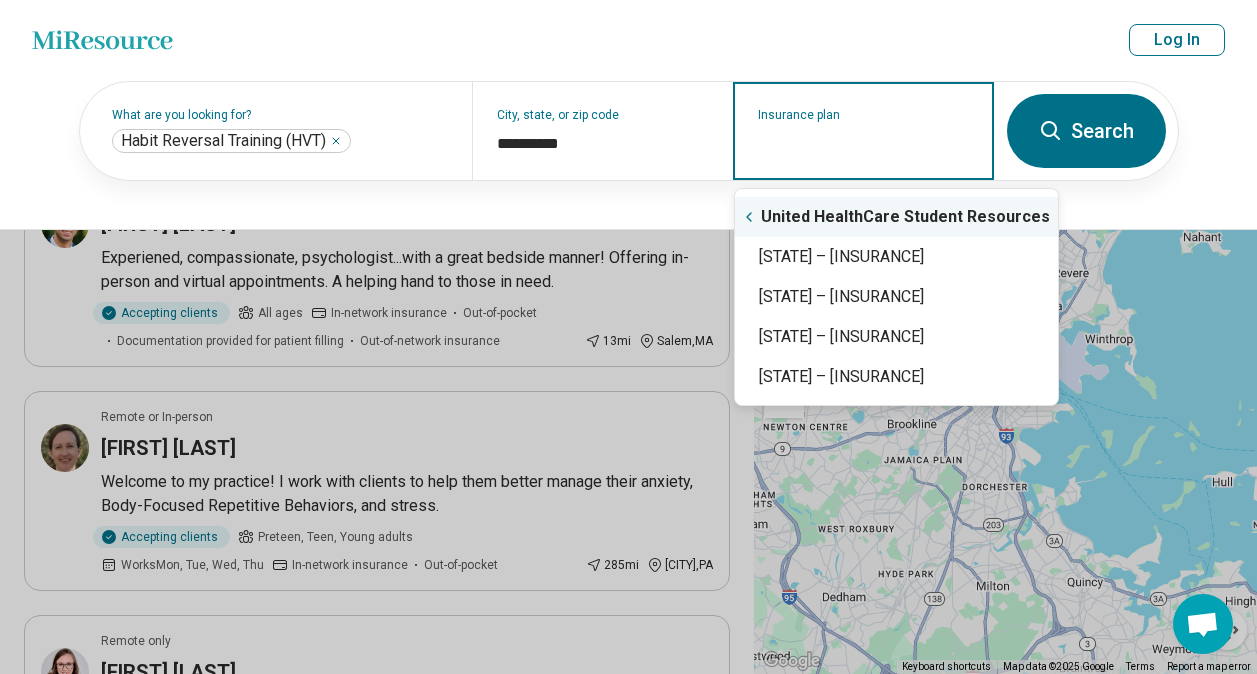 click 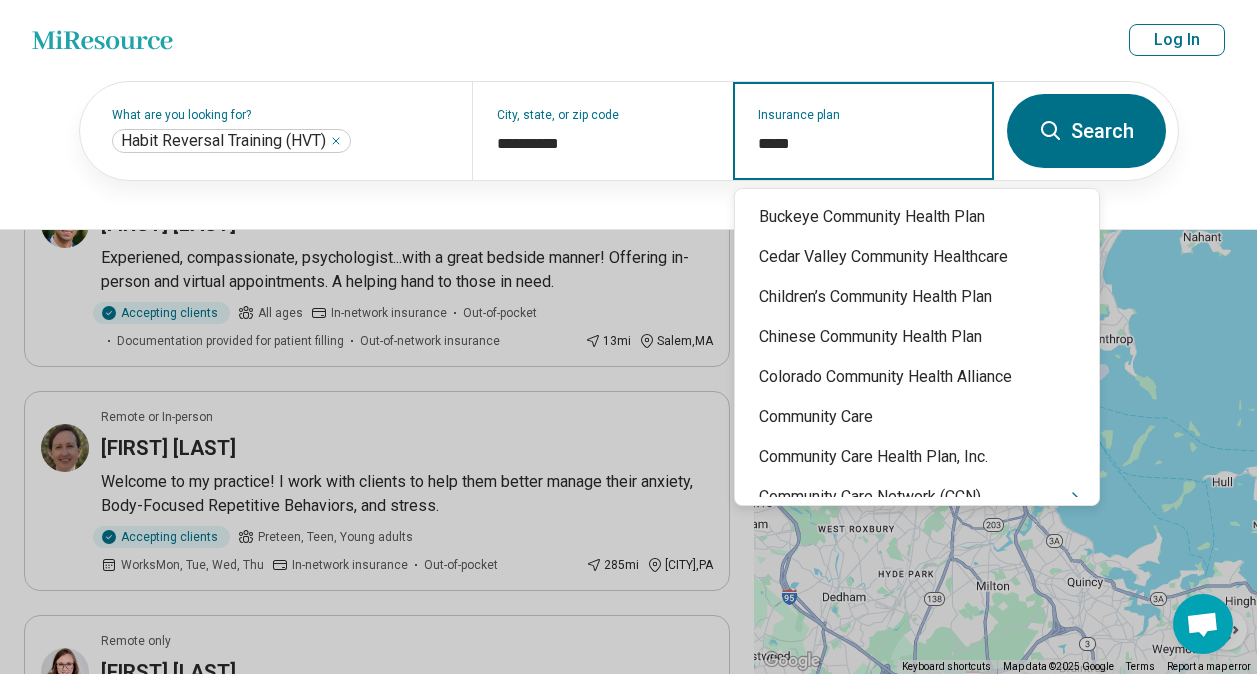 type on "******" 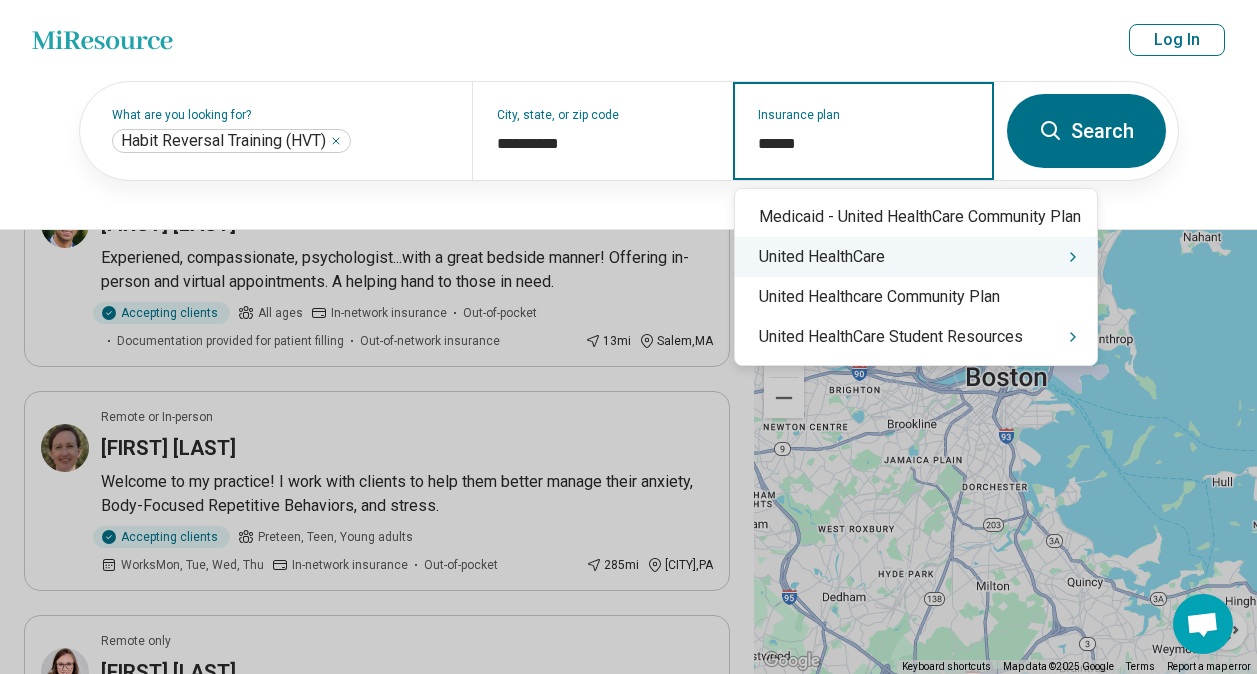 click on "United HealthCare" at bounding box center (916, 257) 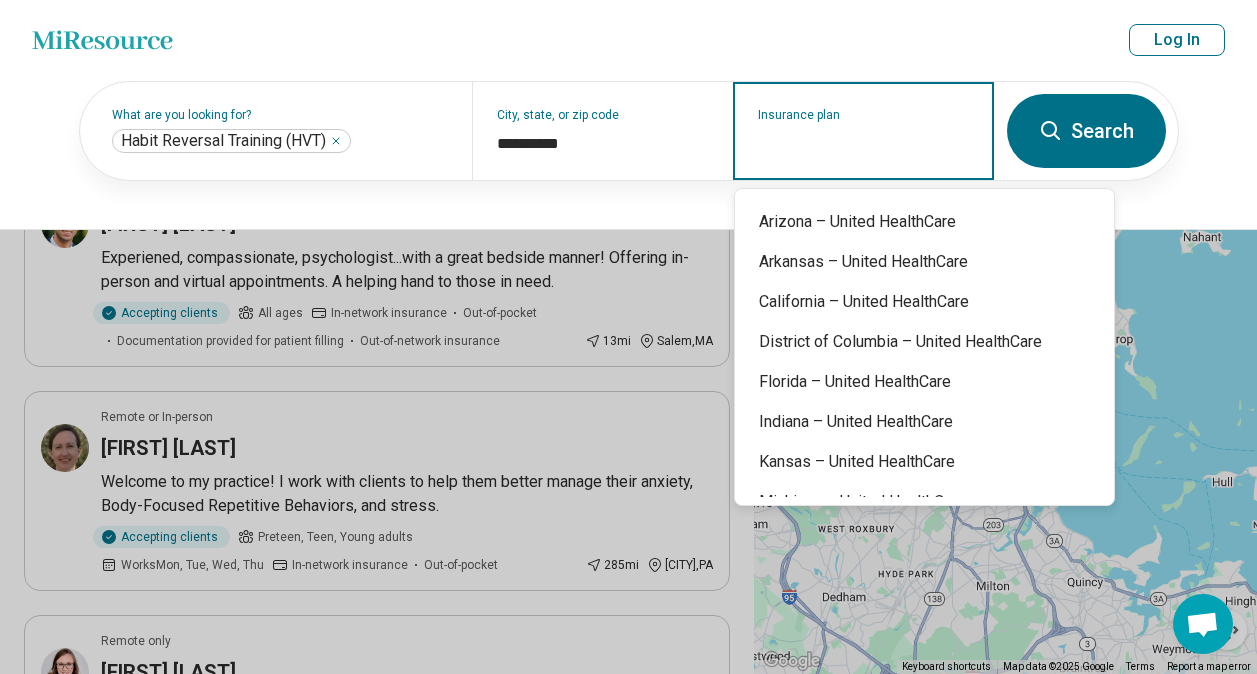 scroll, scrollTop: 0, scrollLeft: 0, axis: both 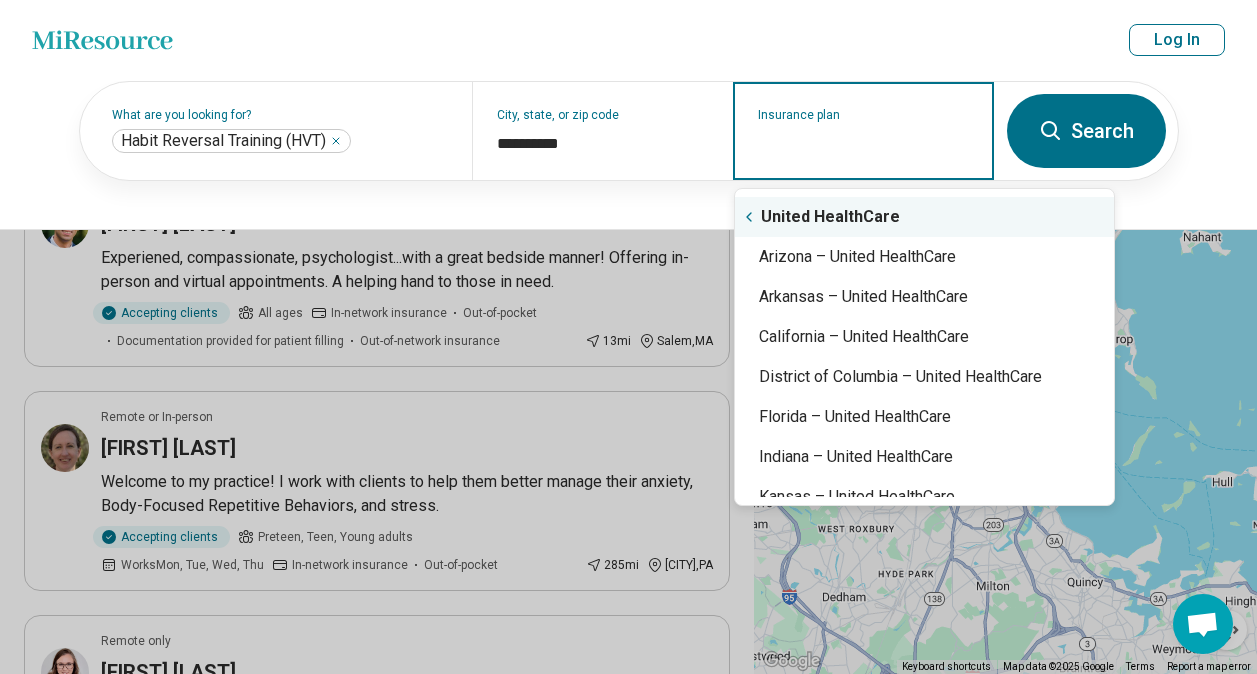 click 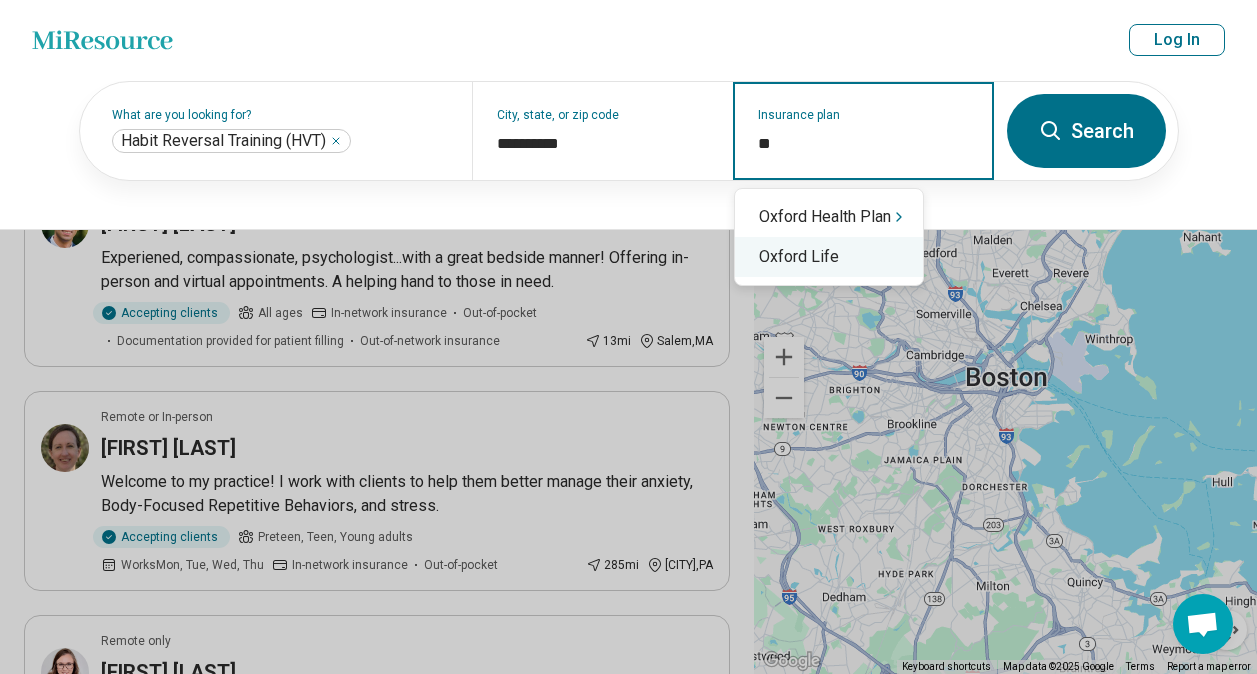 click on "Oxford Life" at bounding box center [829, 257] 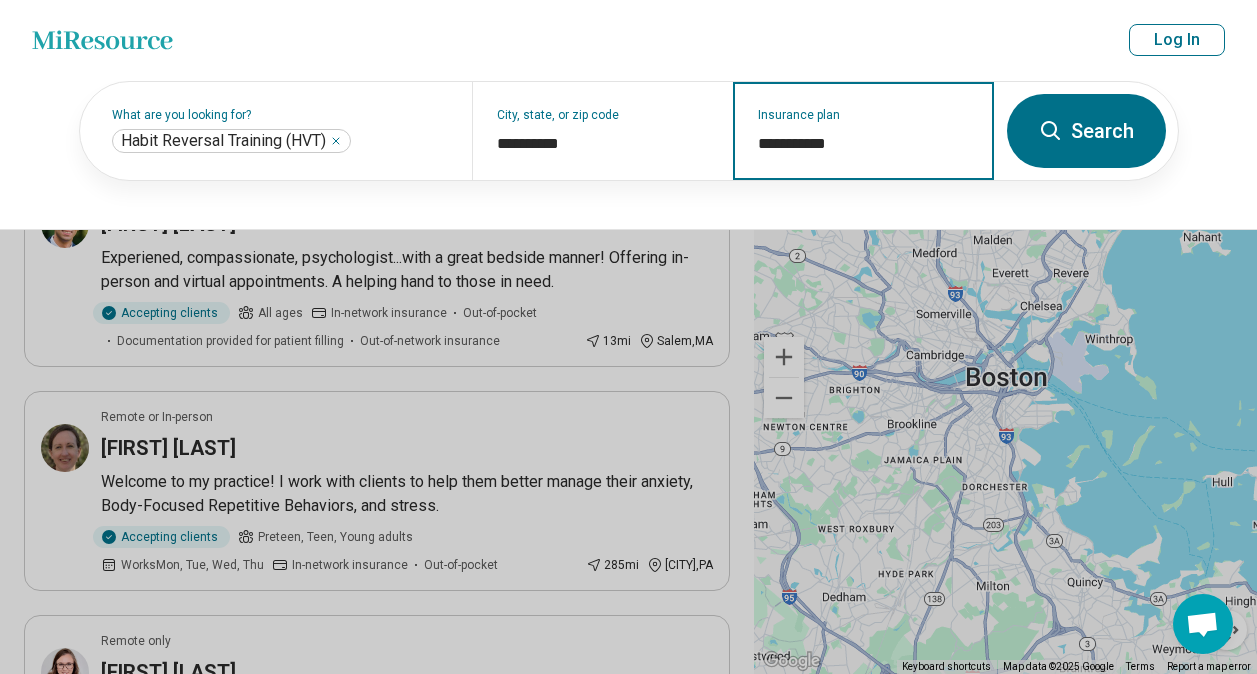 type on "**********" 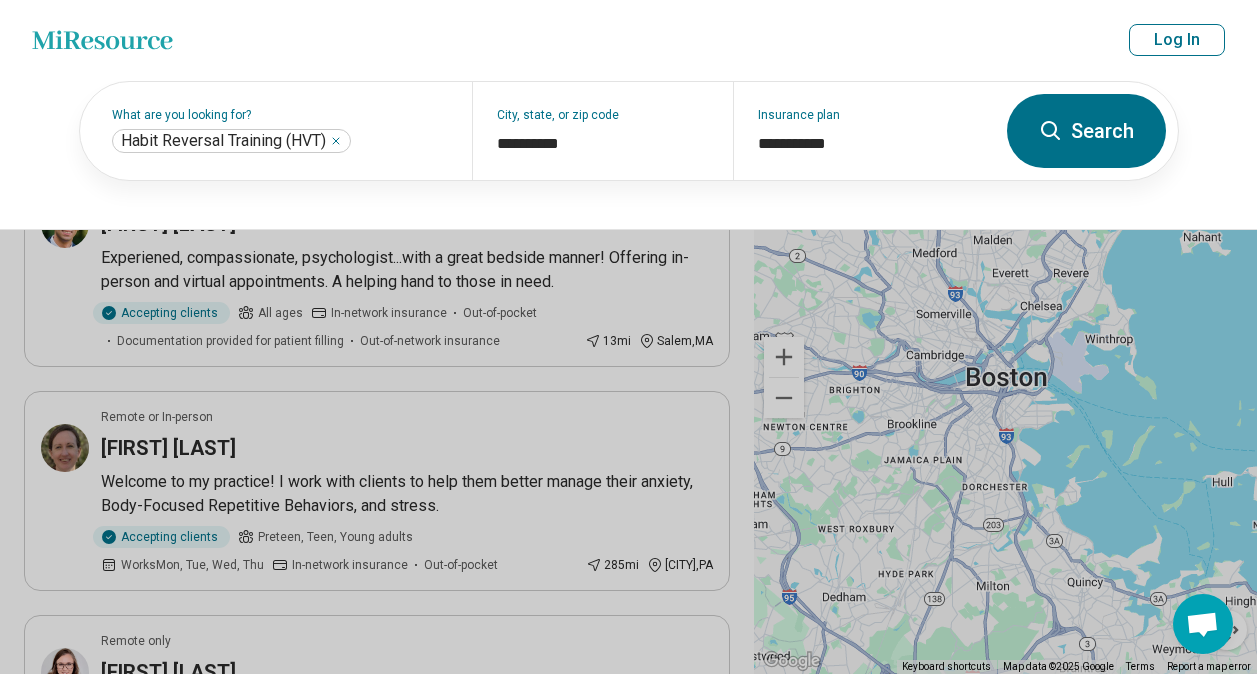 click on "Search" at bounding box center [1086, 131] 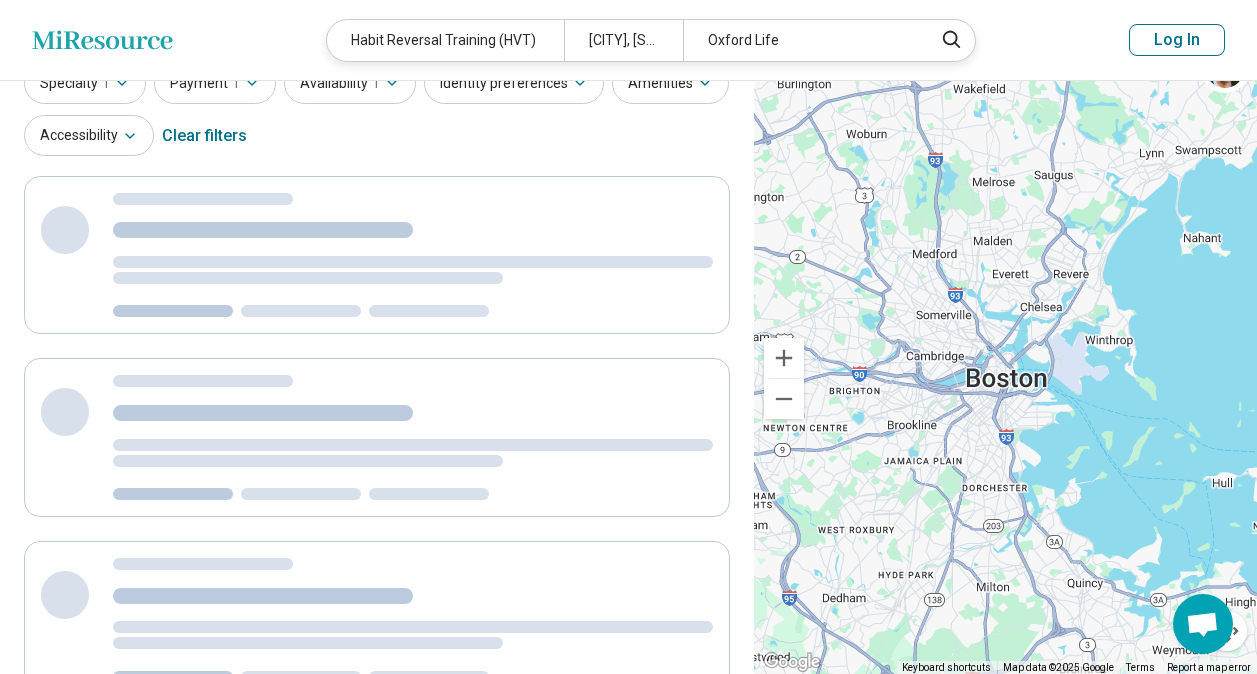 scroll, scrollTop: 0, scrollLeft: 0, axis: both 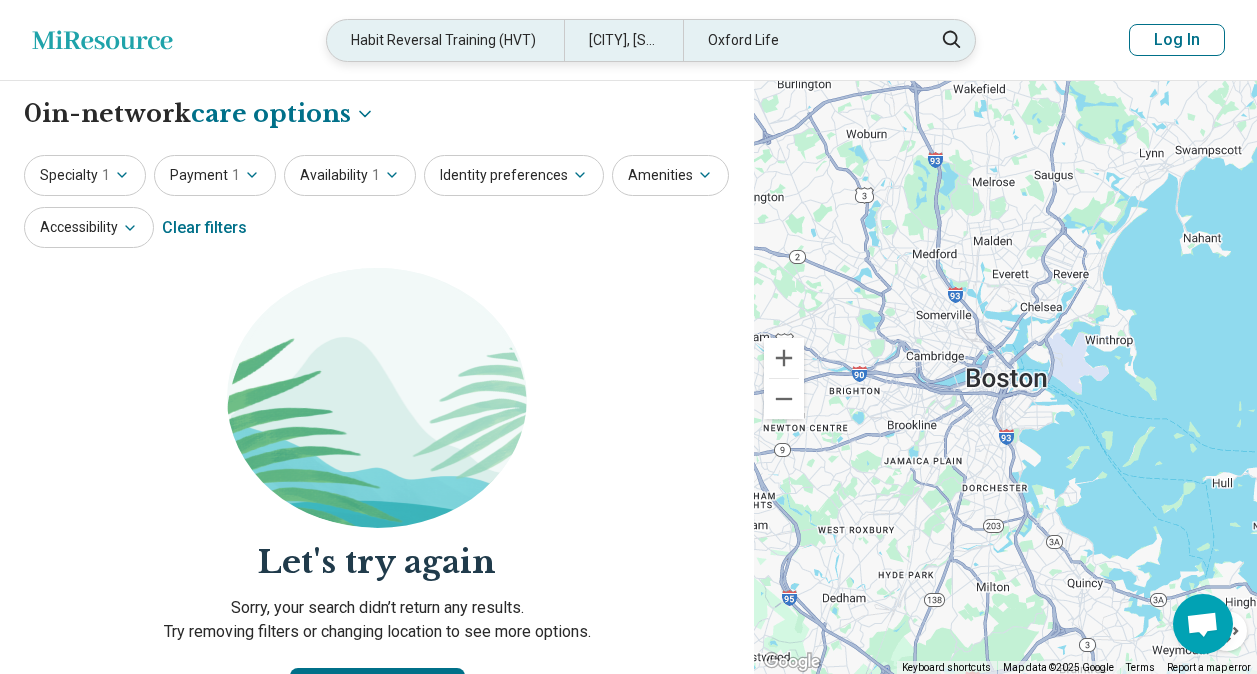 click on "Oxford Life" at bounding box center (801, 40) 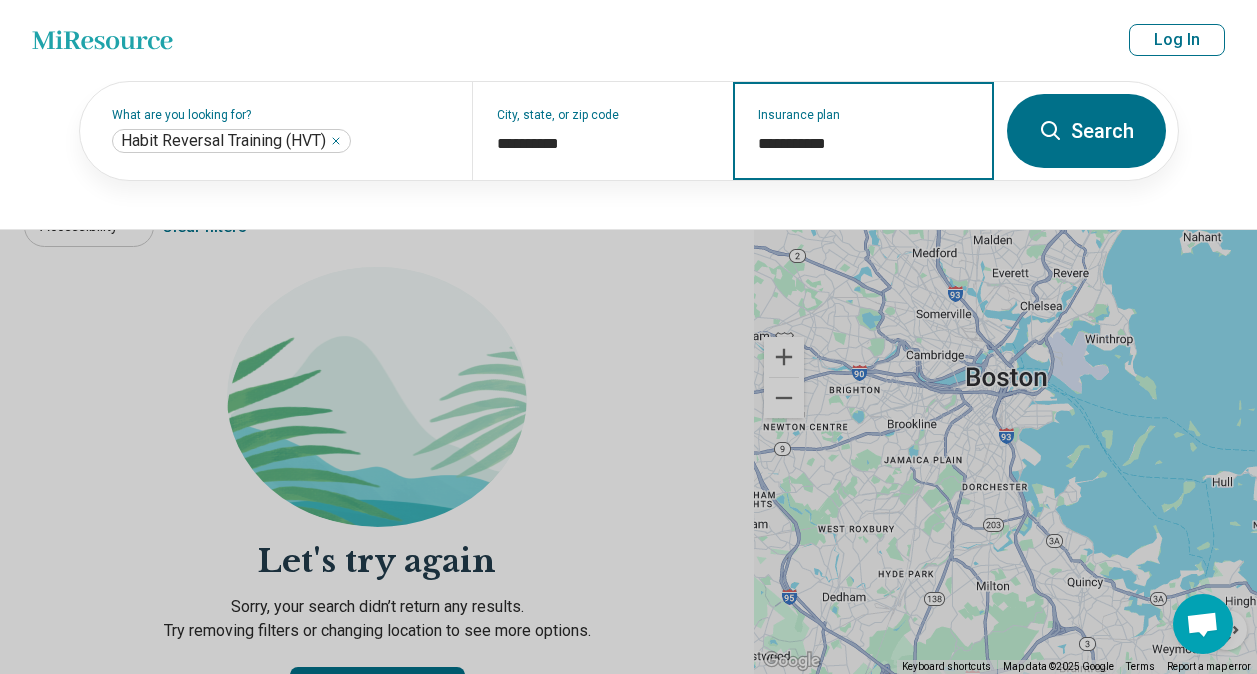 click on "**********" at bounding box center [864, 144] 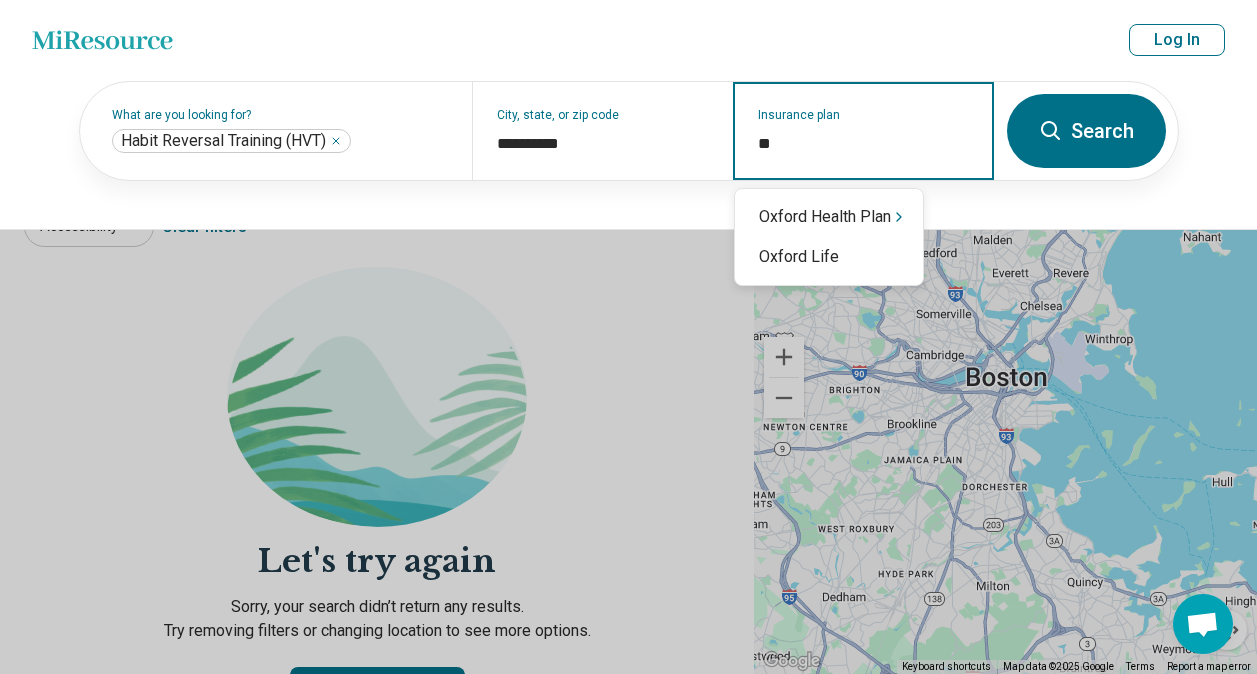 type on "*" 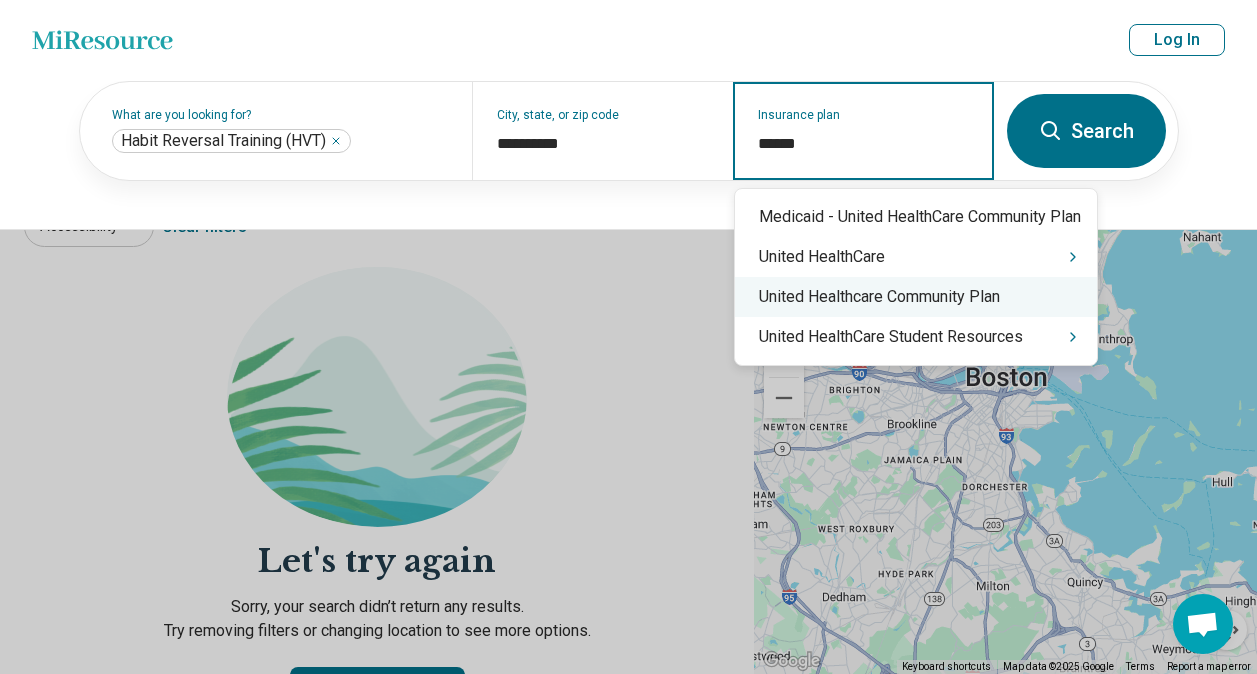 click on "United Healthcare Community Plan" at bounding box center [916, 297] 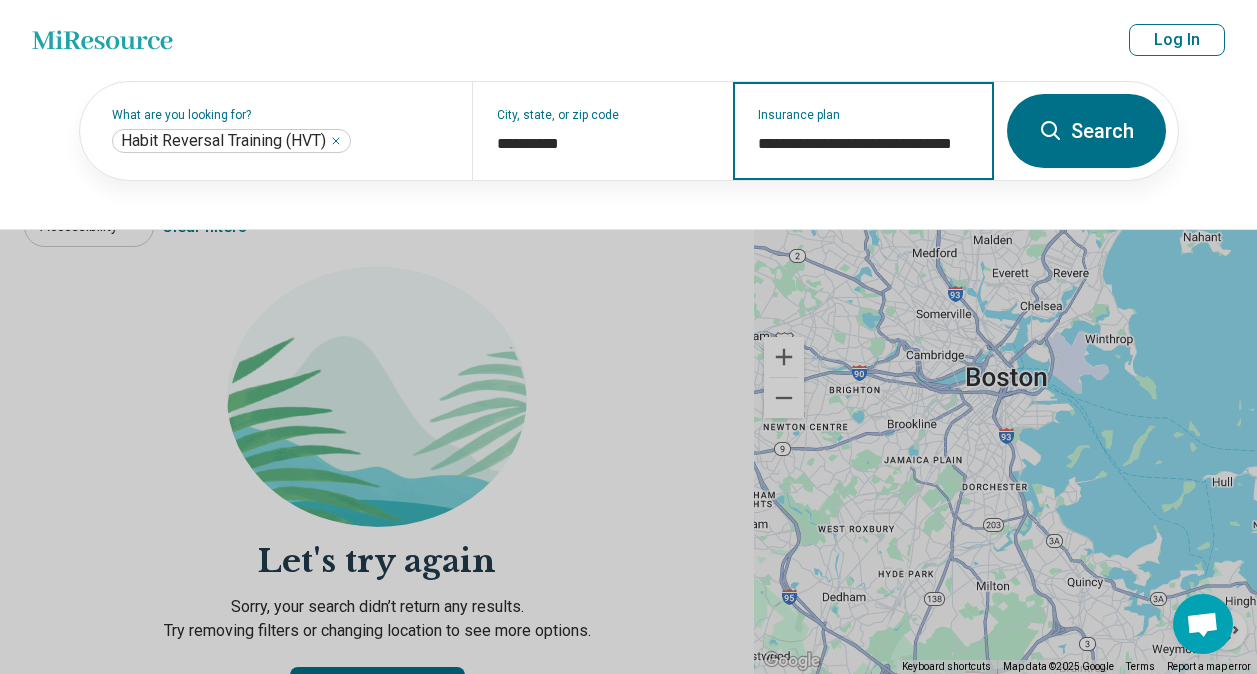 type on "**********" 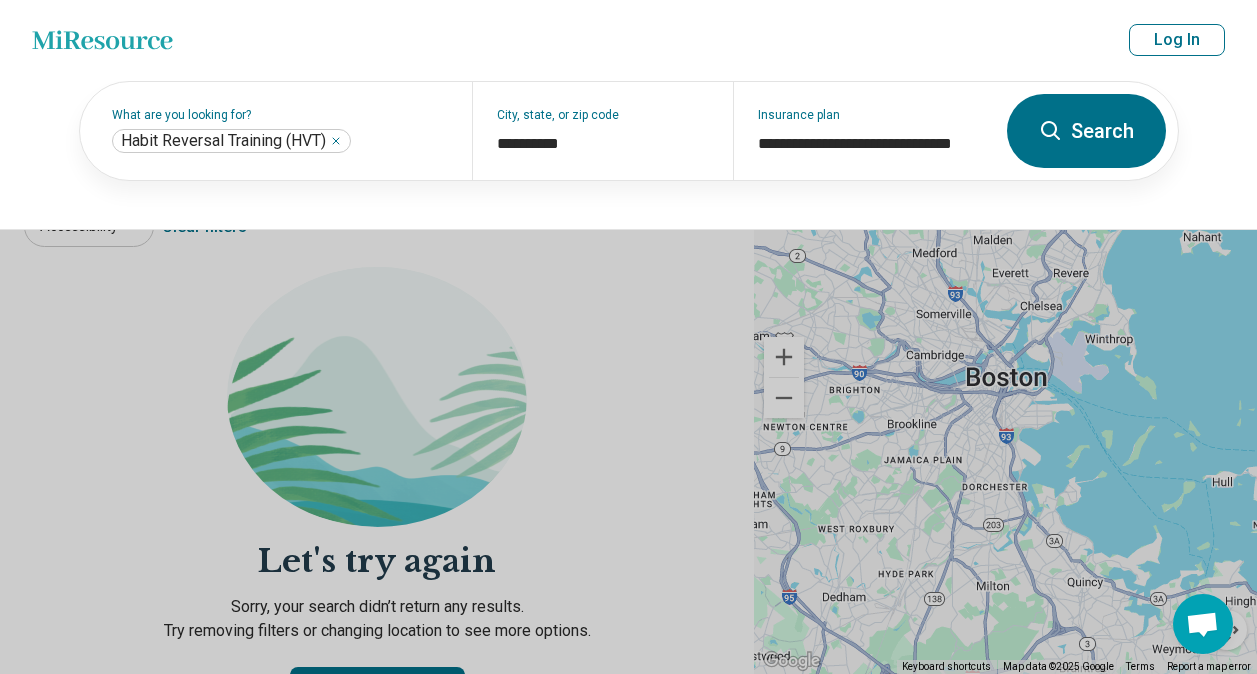 click on "Search" at bounding box center [1086, 131] 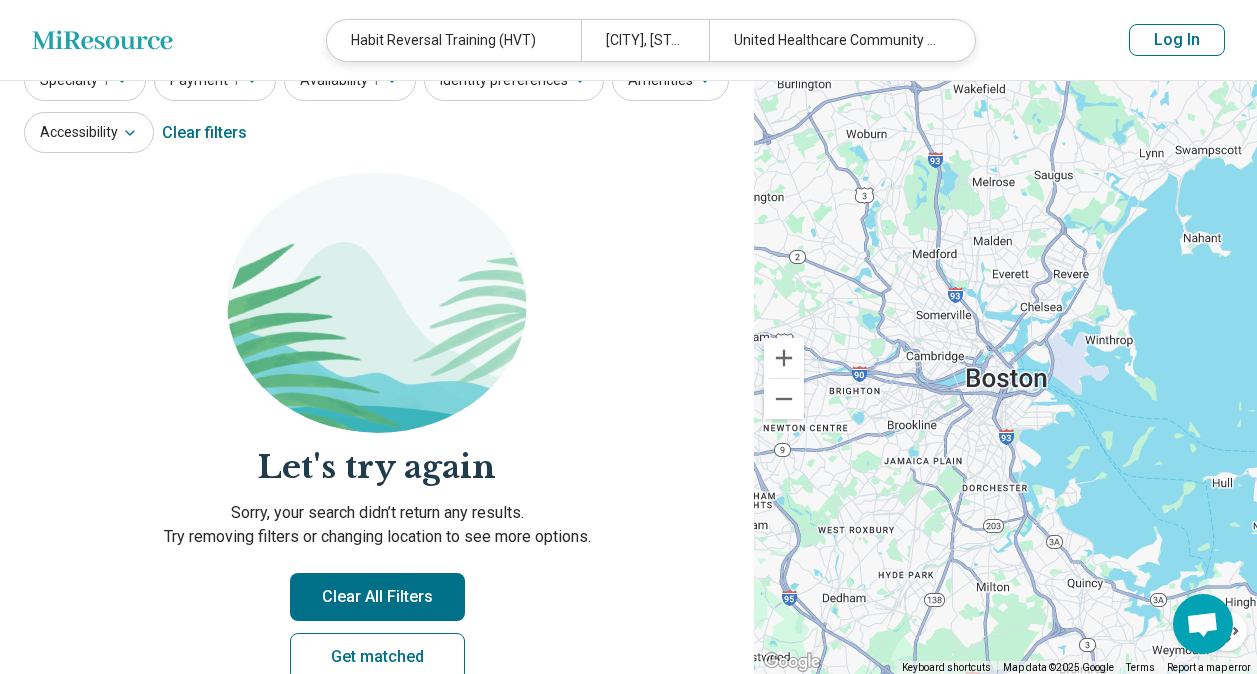 scroll, scrollTop: 0, scrollLeft: 0, axis: both 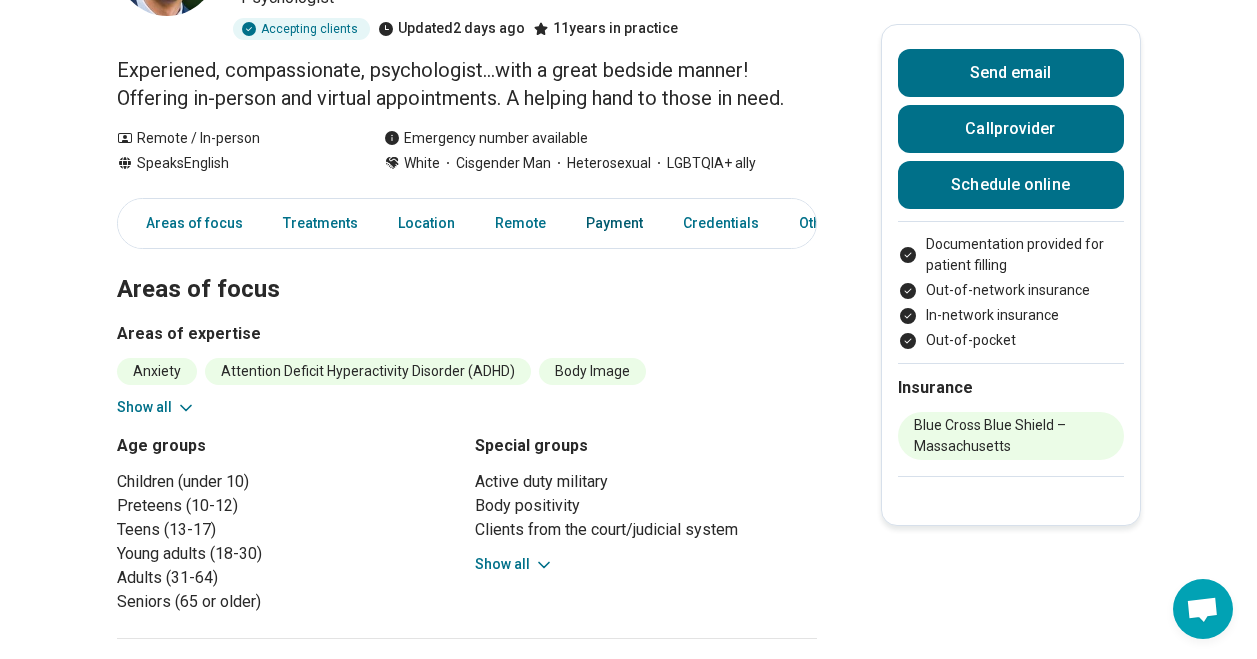 click on "Payment" at bounding box center (614, 223) 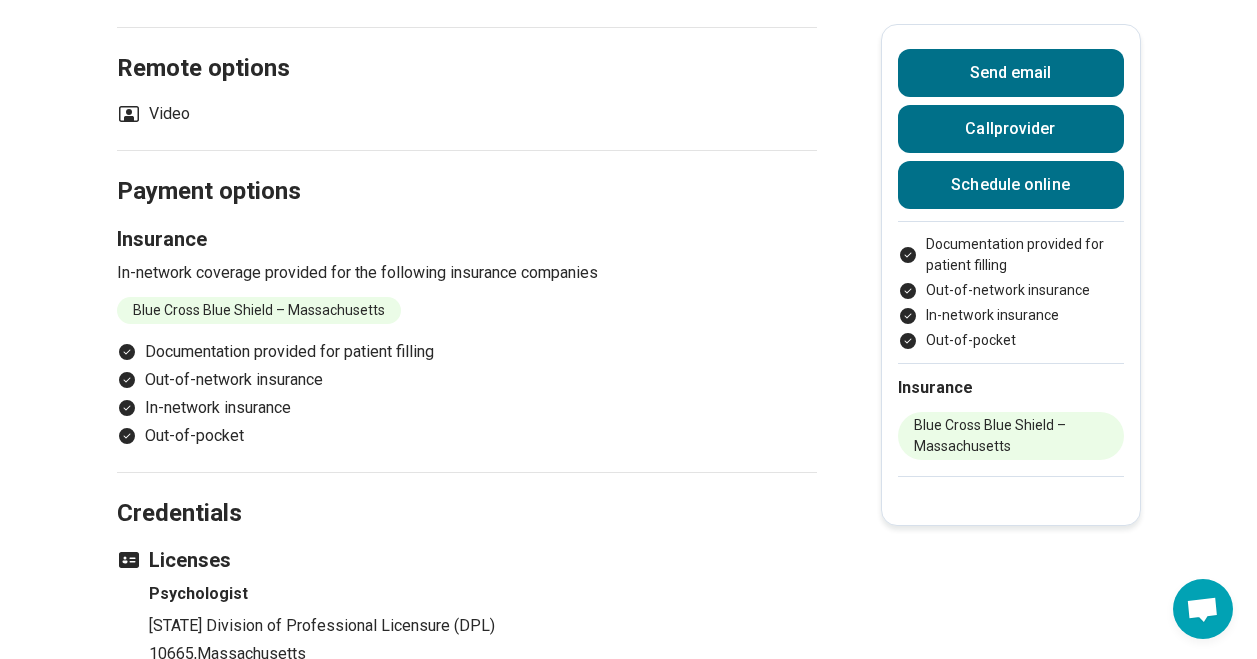 scroll, scrollTop: 1711, scrollLeft: 0, axis: vertical 